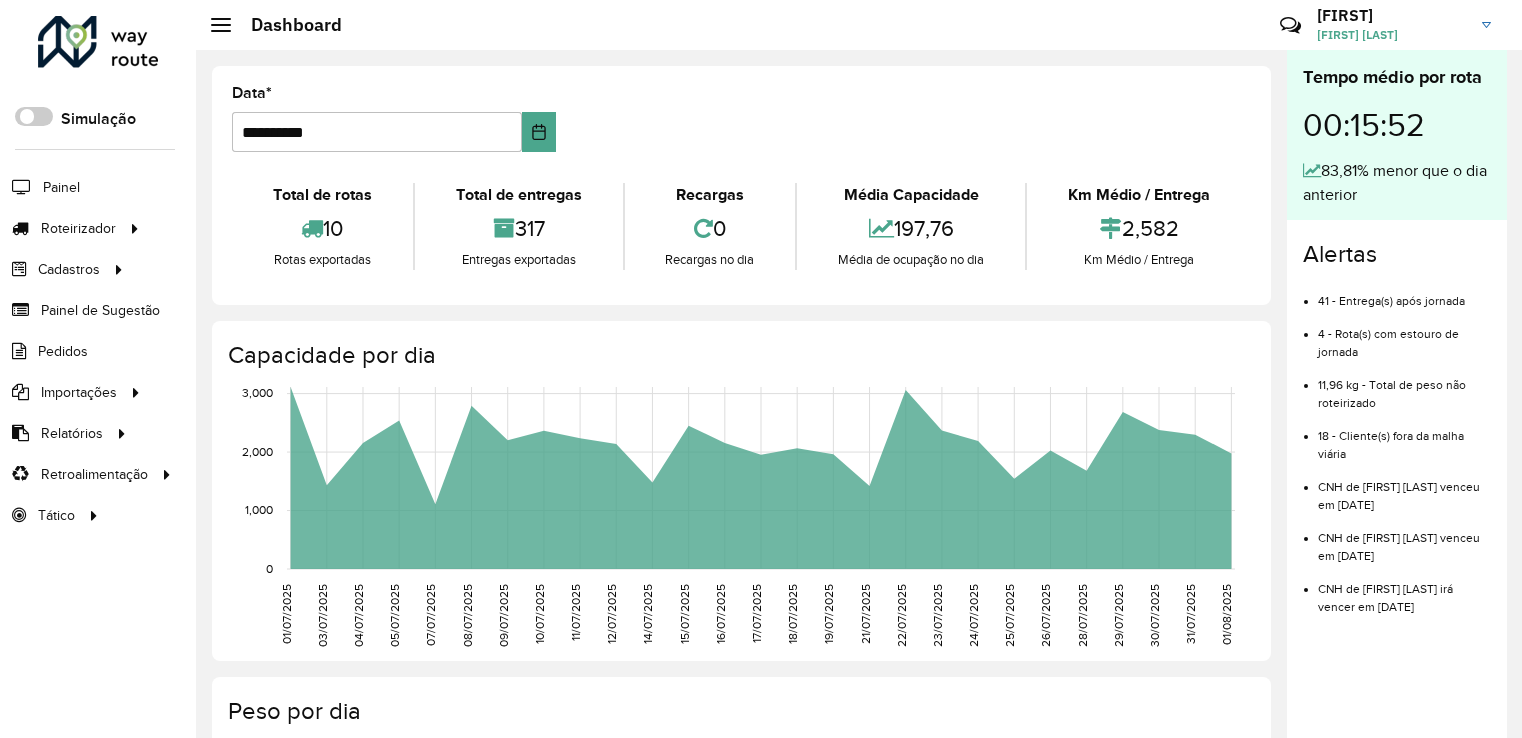 scroll, scrollTop: 0, scrollLeft: 0, axis: both 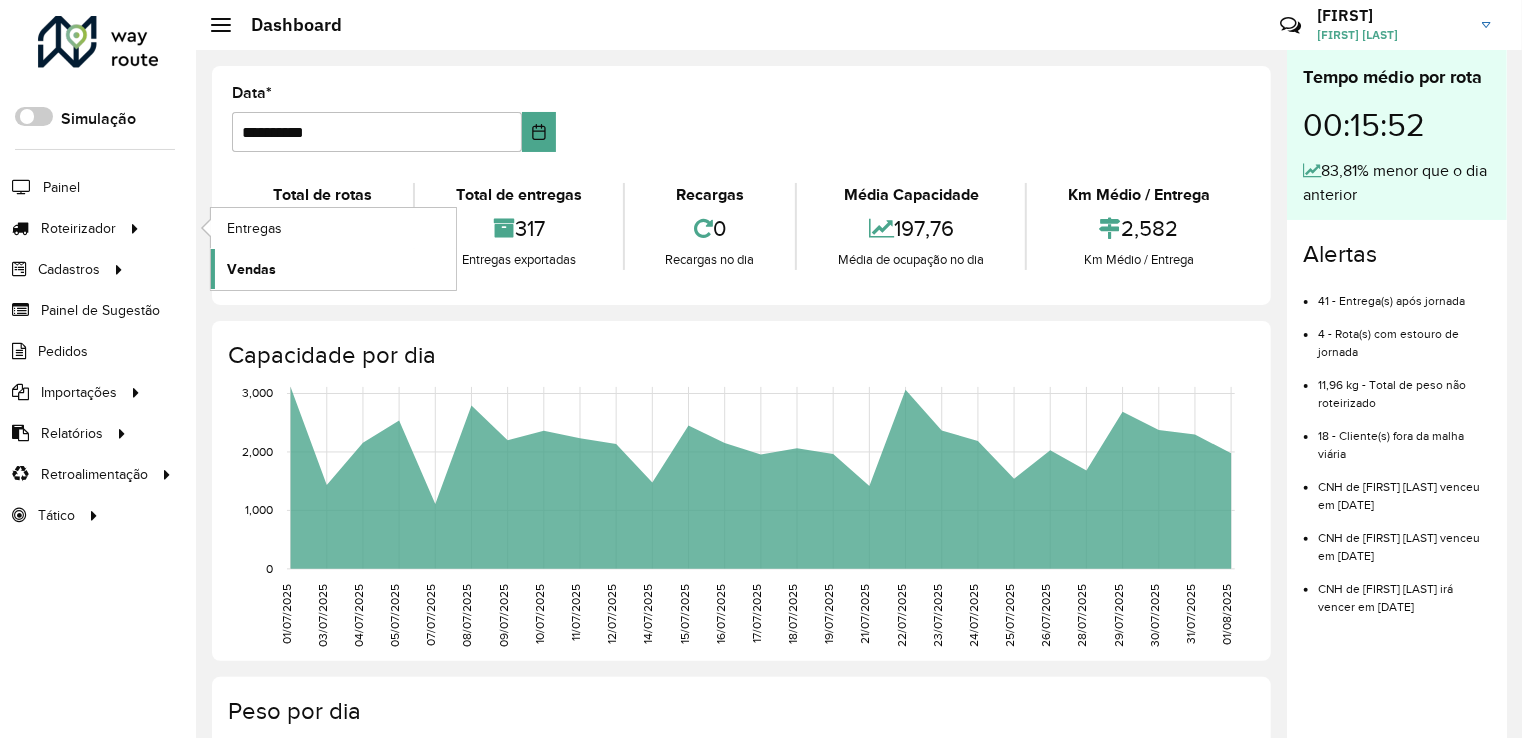 click on "Vendas" 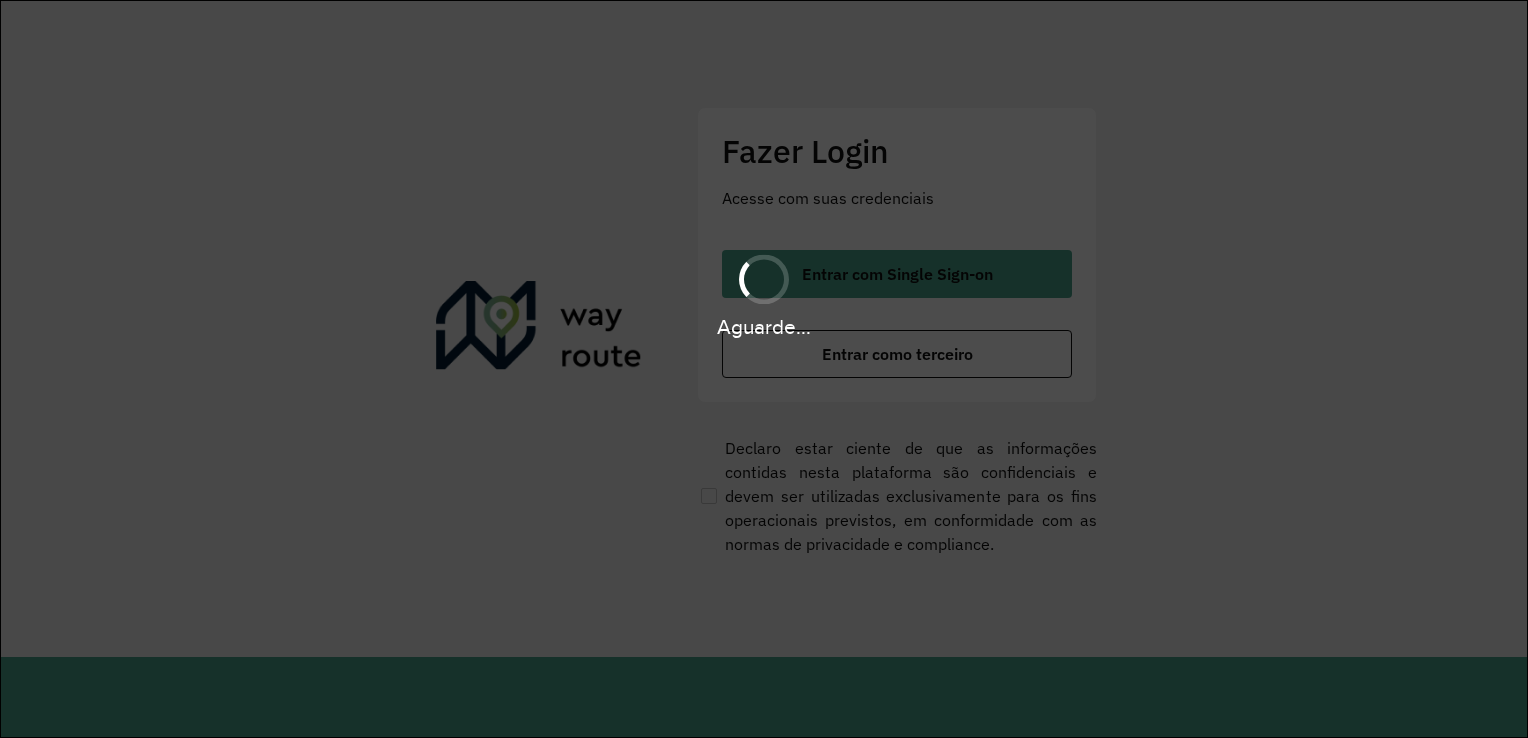 scroll, scrollTop: 0, scrollLeft: 0, axis: both 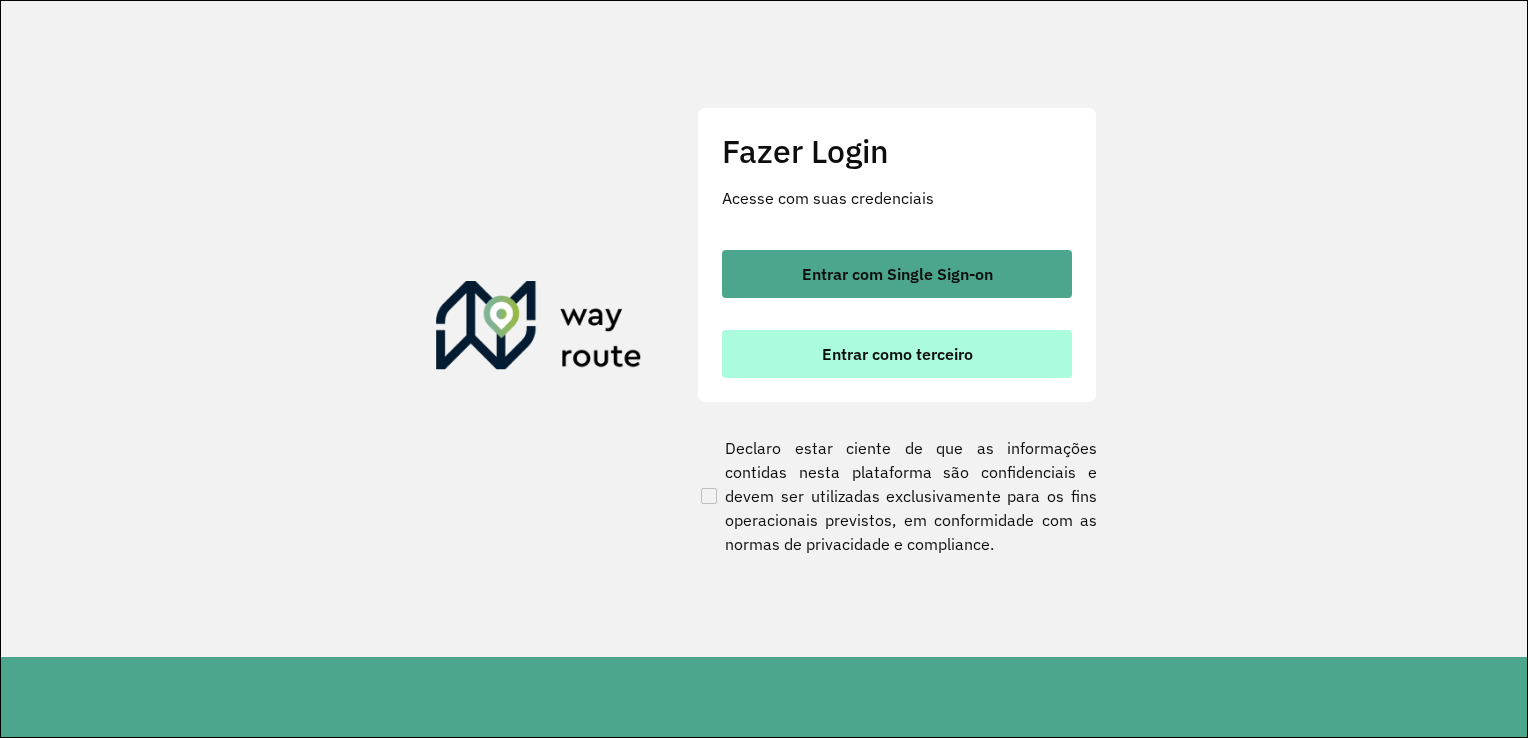 click on "Entrar como terceiro" at bounding box center (897, 354) 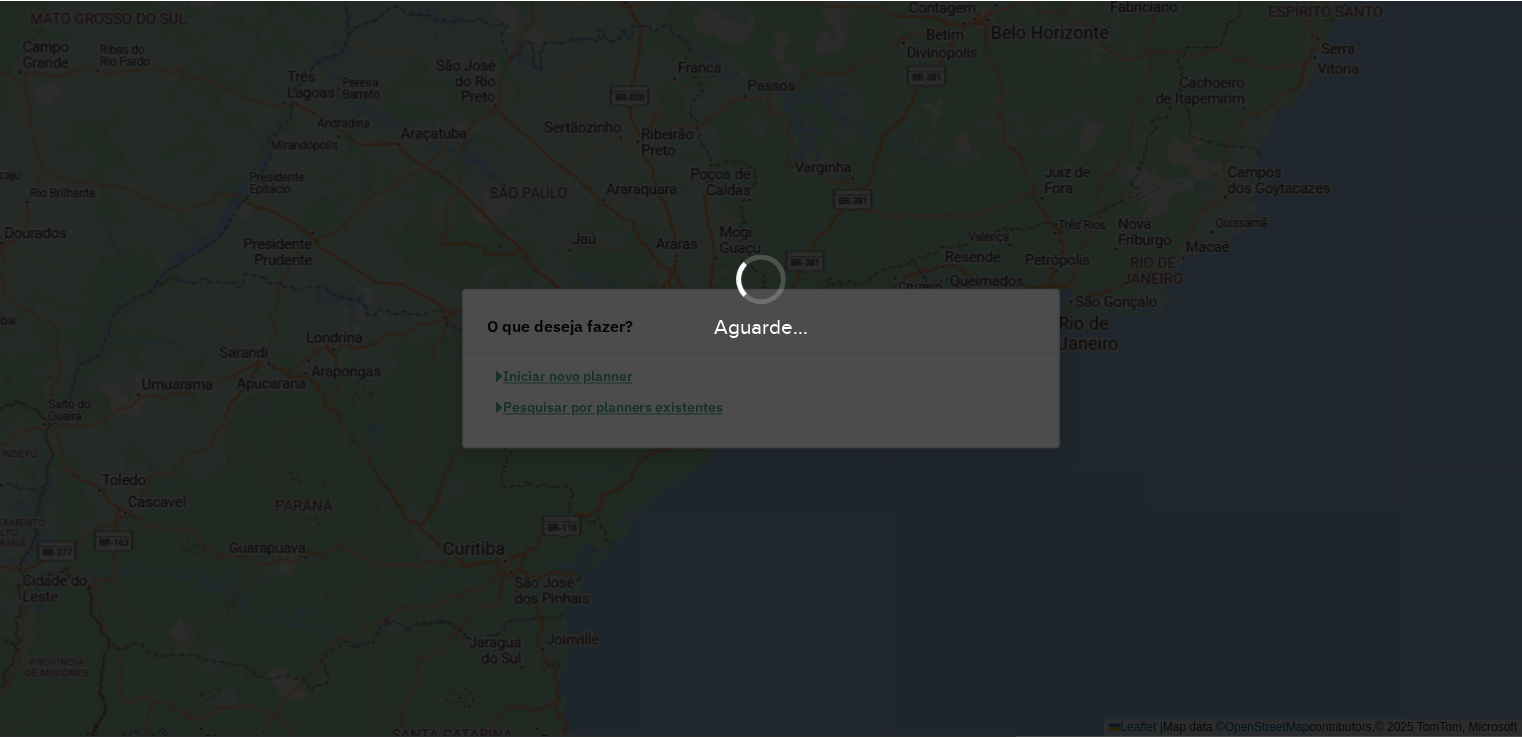 scroll, scrollTop: 0, scrollLeft: 0, axis: both 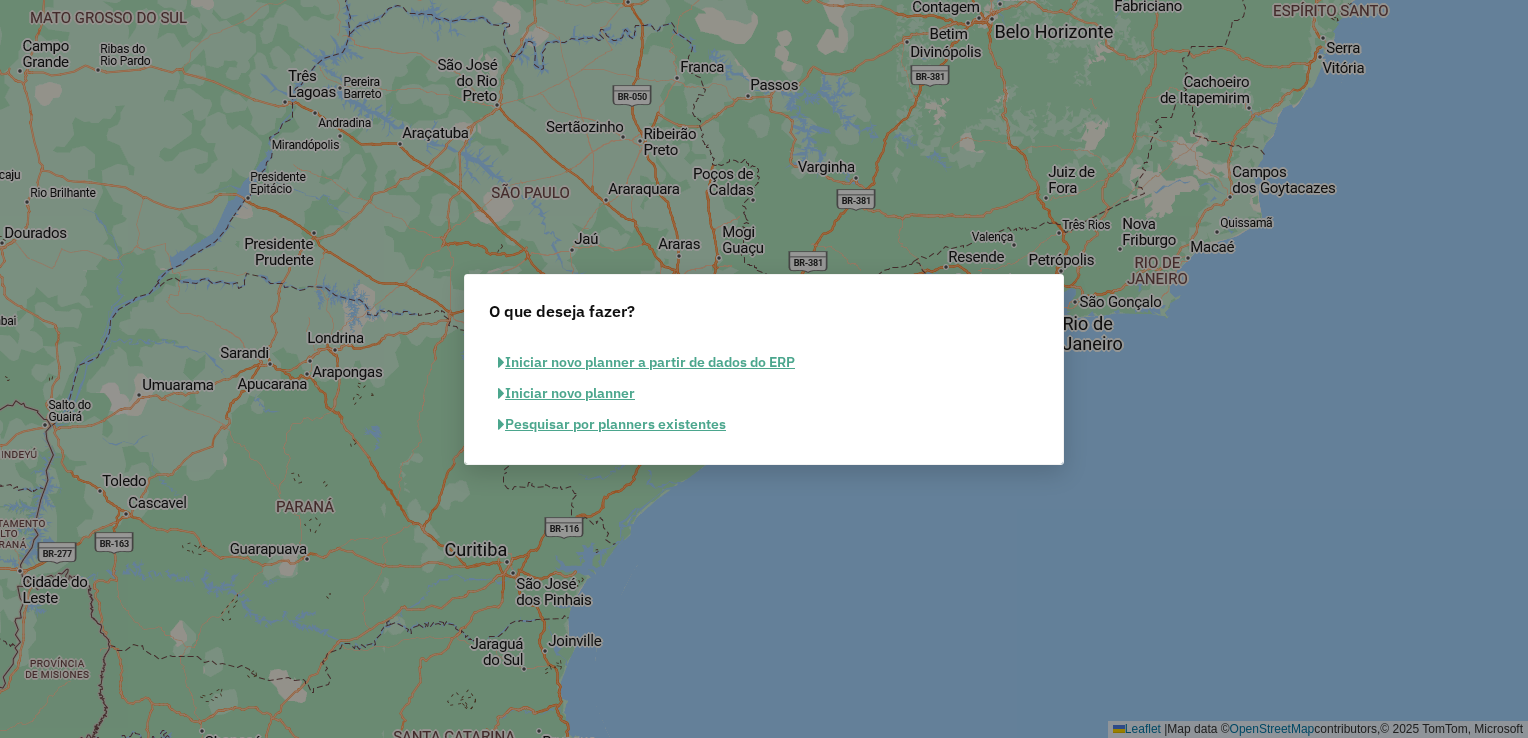 click on "Pesquisar por planners existentes" 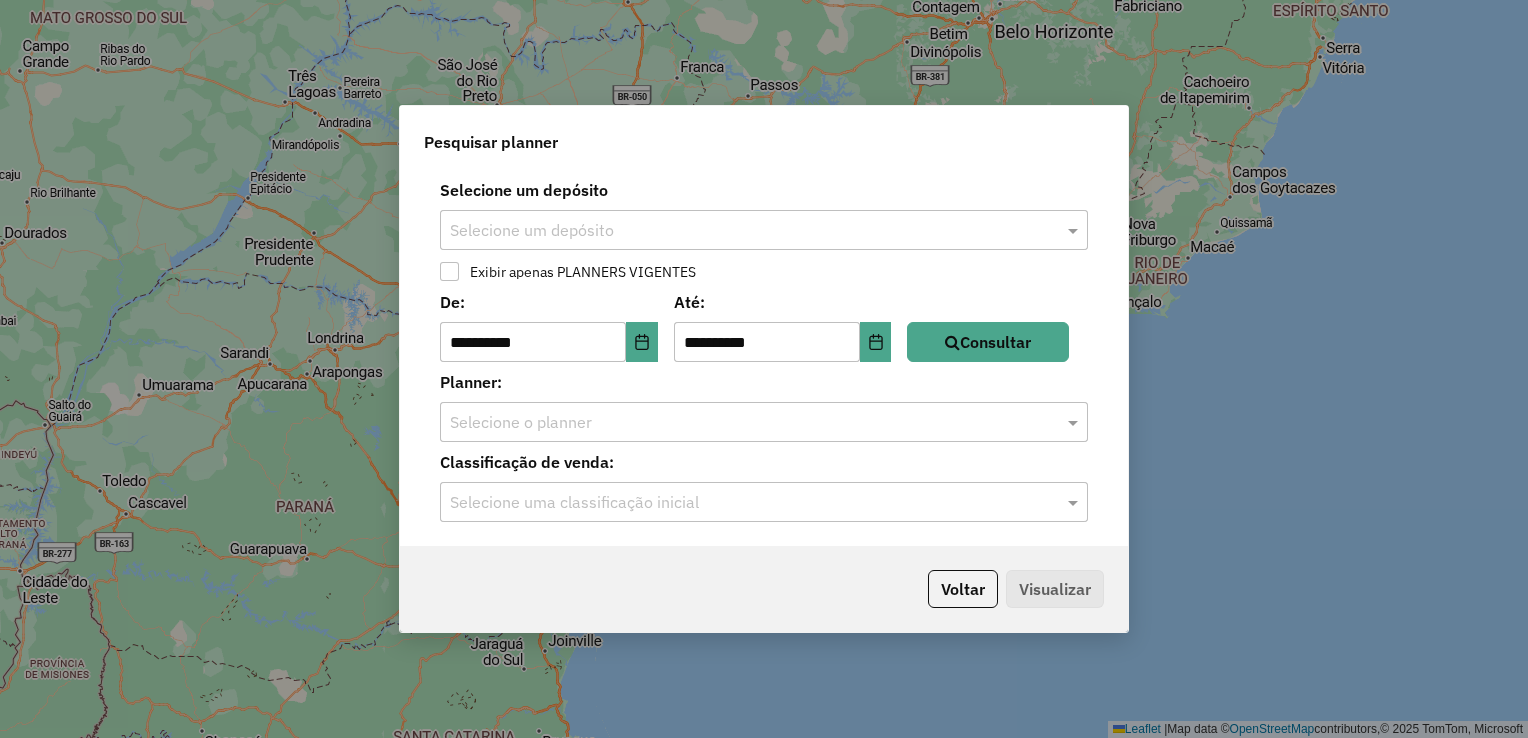 click on "**********" 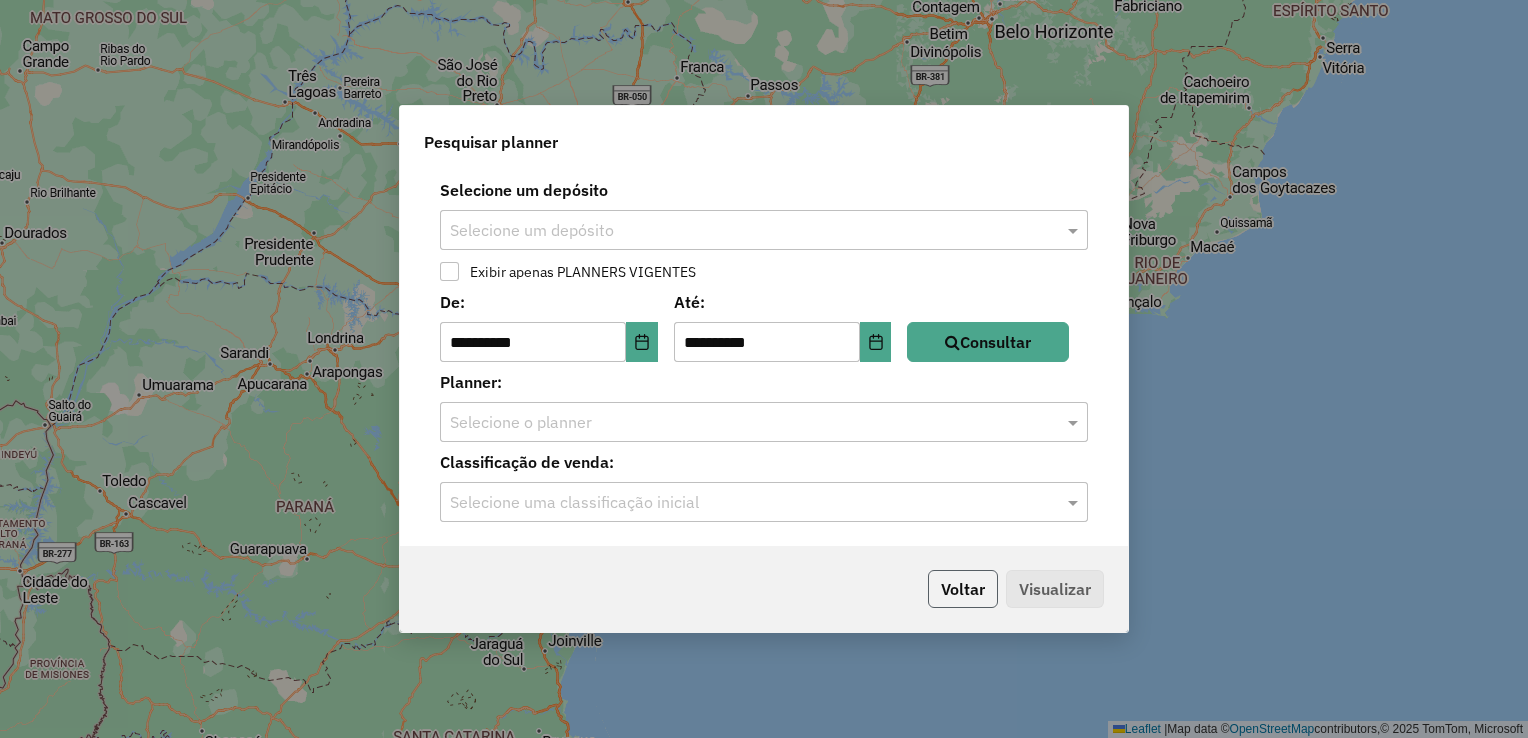 click on "Voltar" 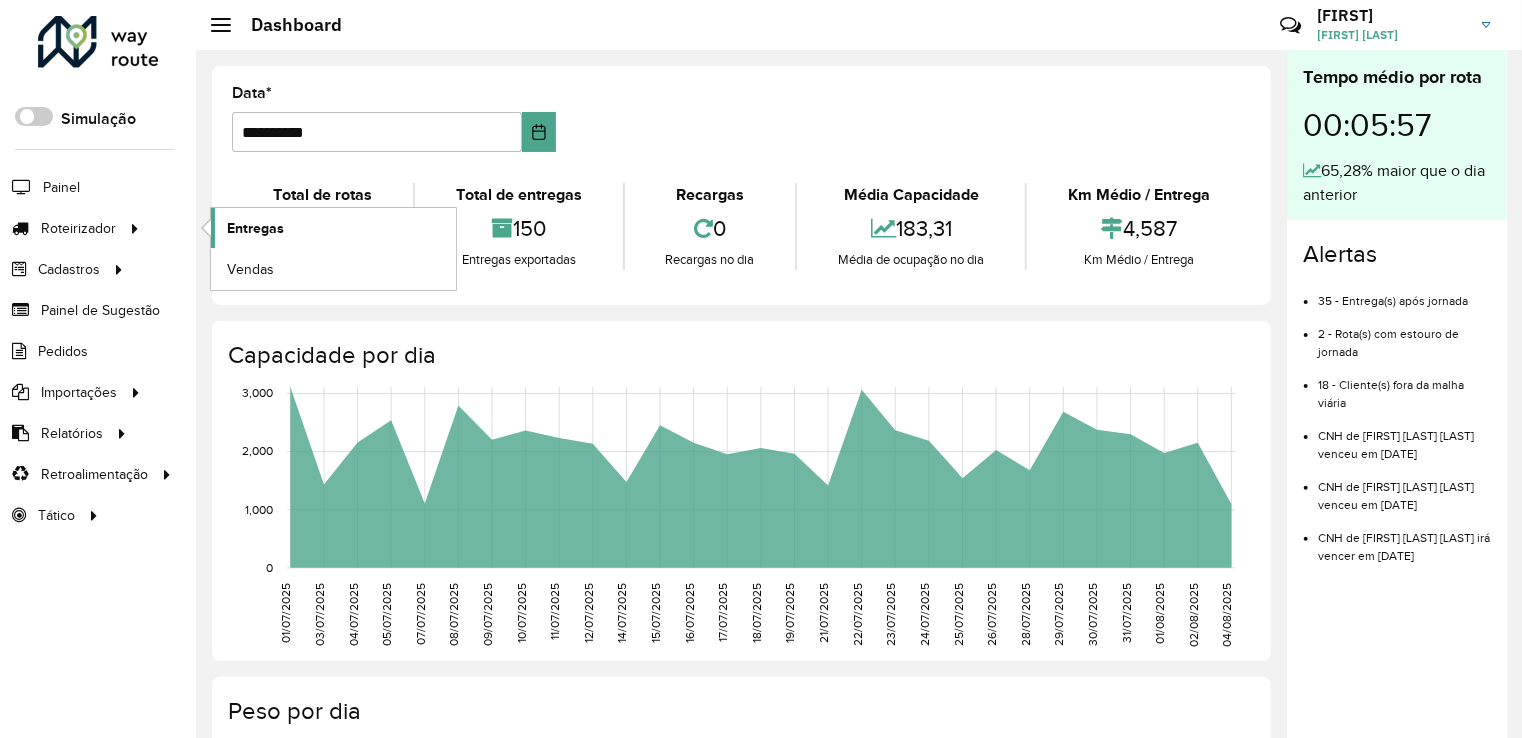 click on "Entregas" 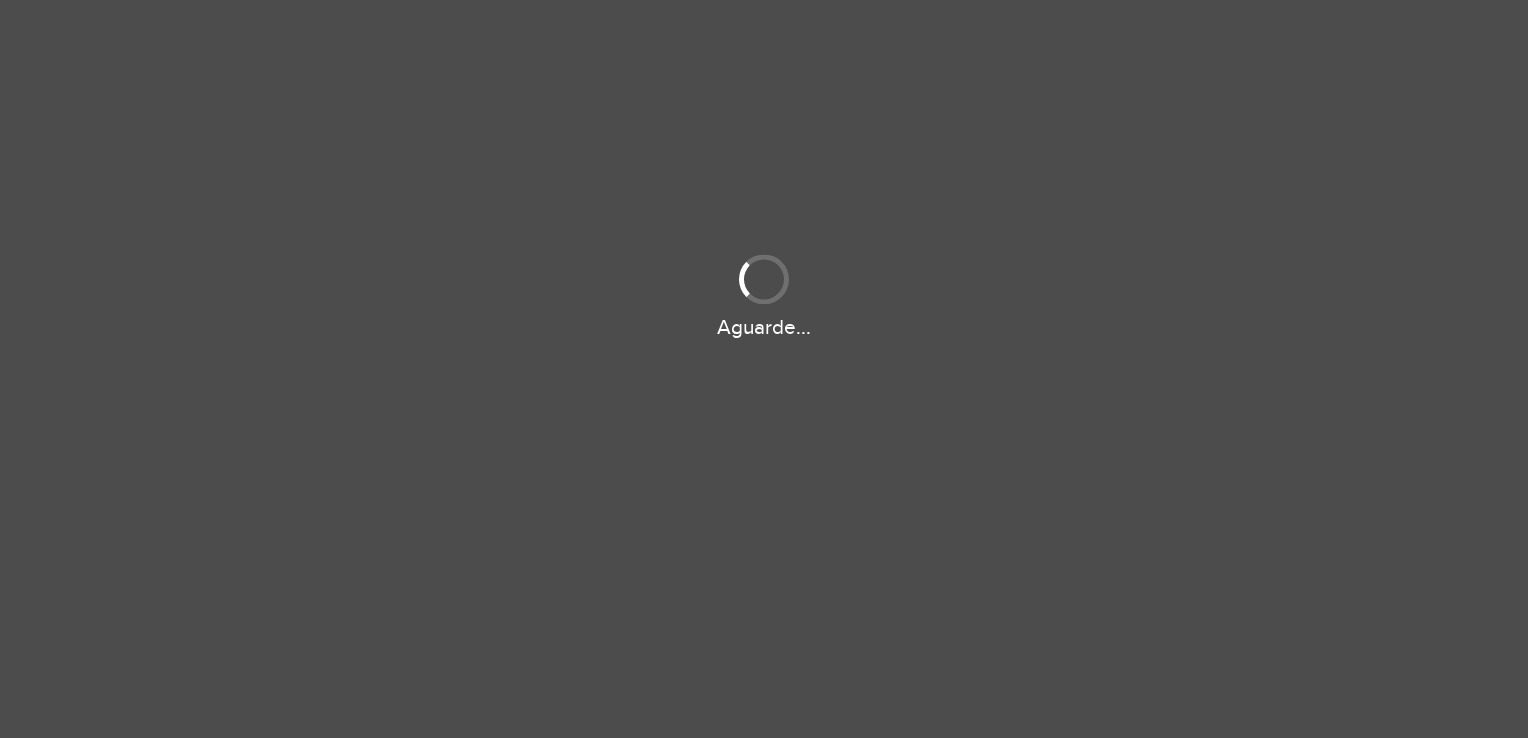scroll, scrollTop: 0, scrollLeft: 0, axis: both 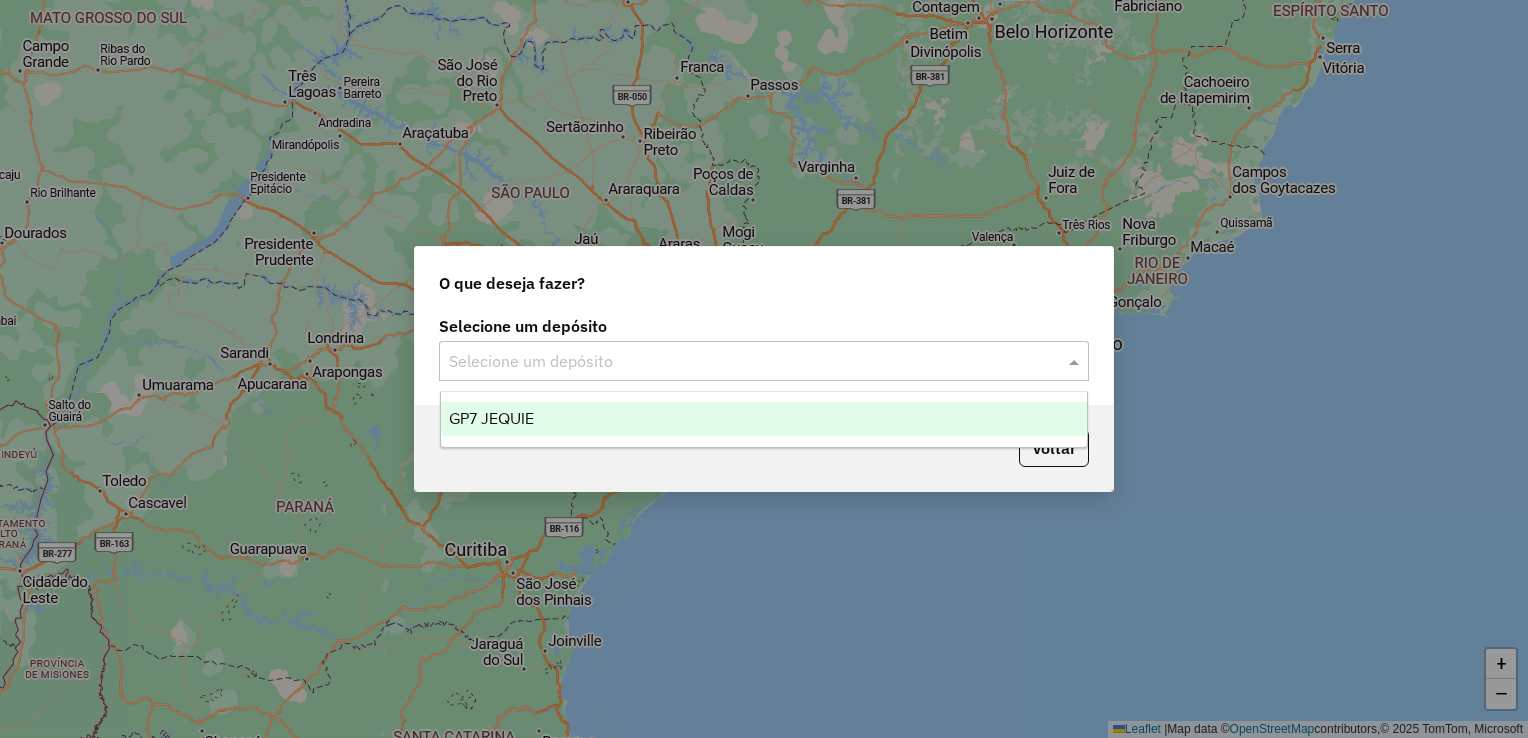 click on "Selecione um depósito" 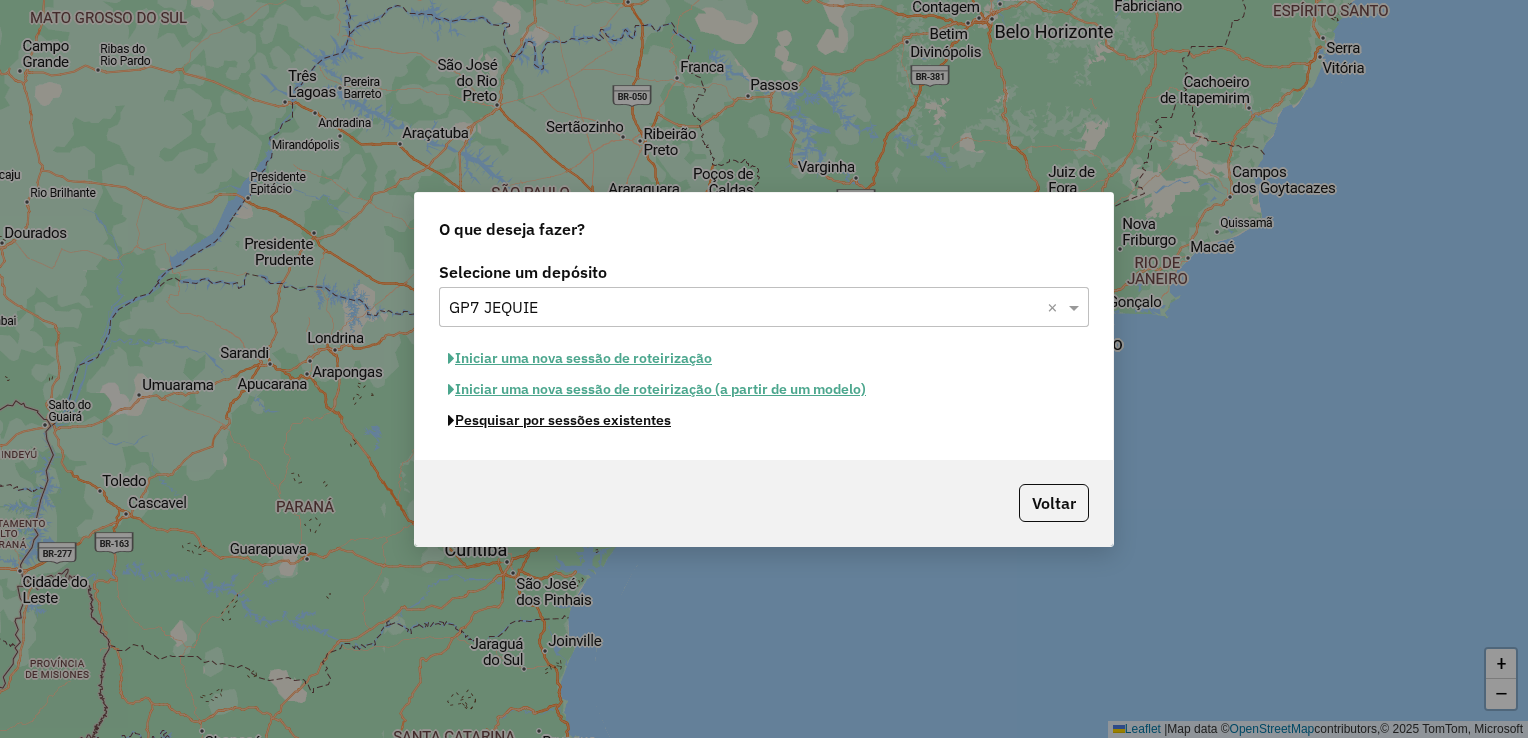 click on "Pesquisar por sessões existentes" 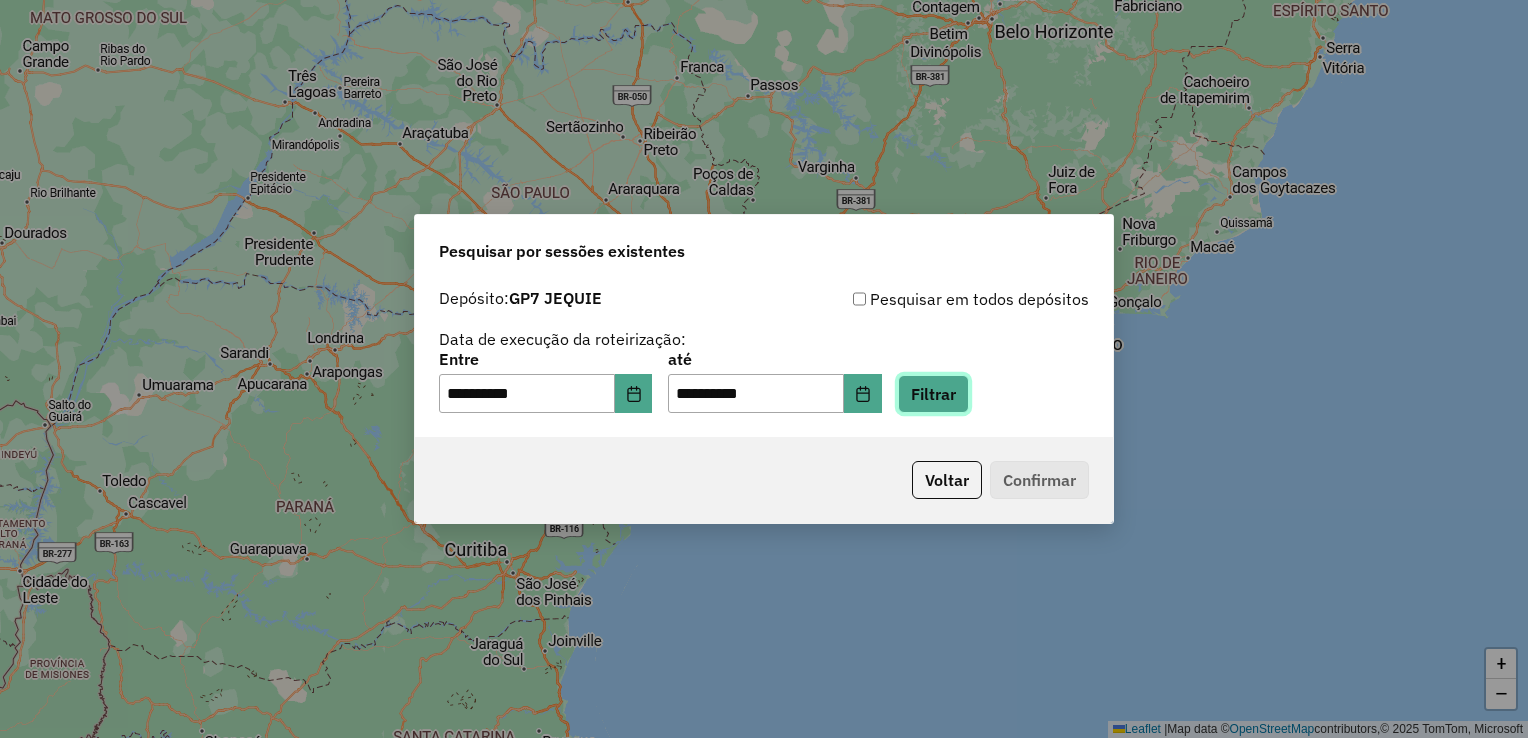 click on "Filtrar" 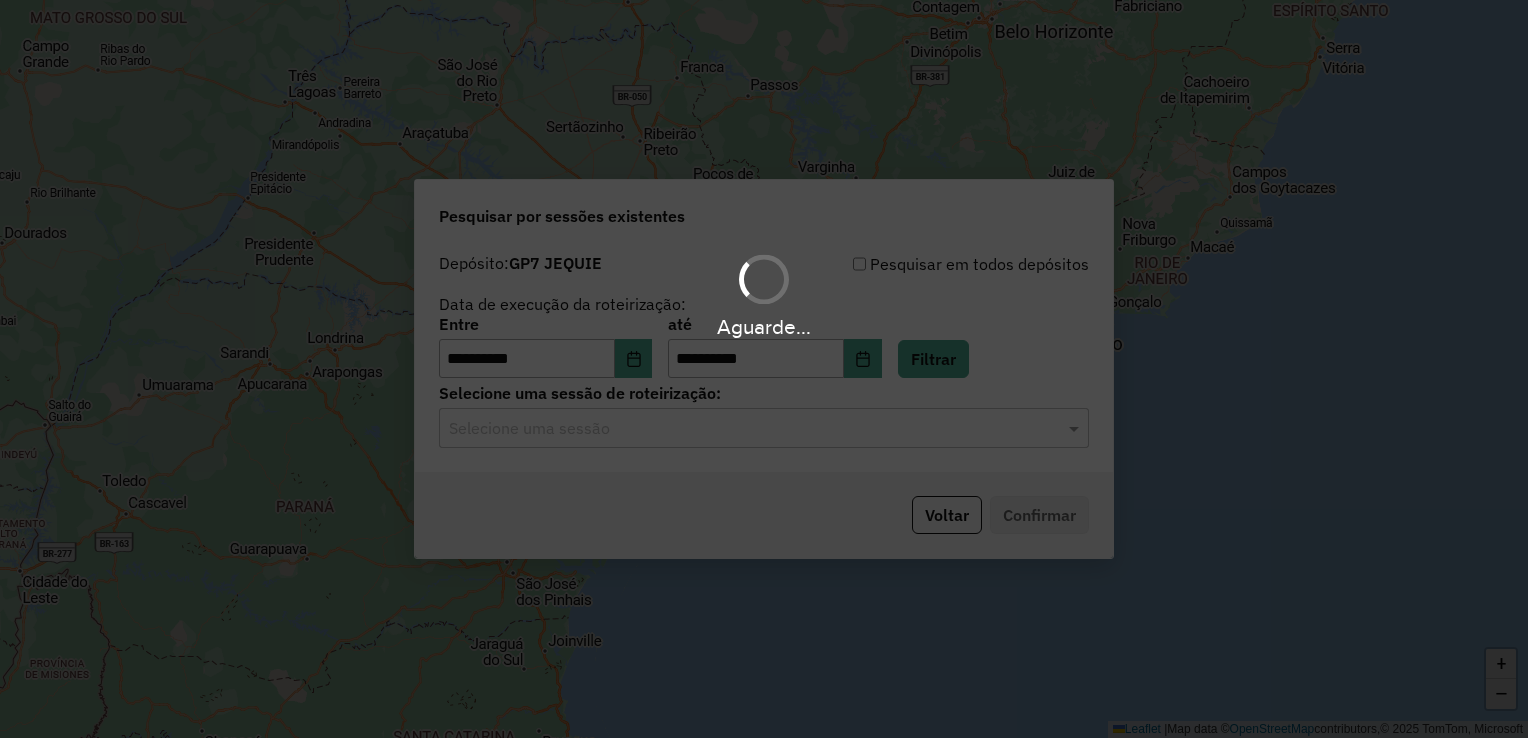 click on "**********" at bounding box center (764, 369) 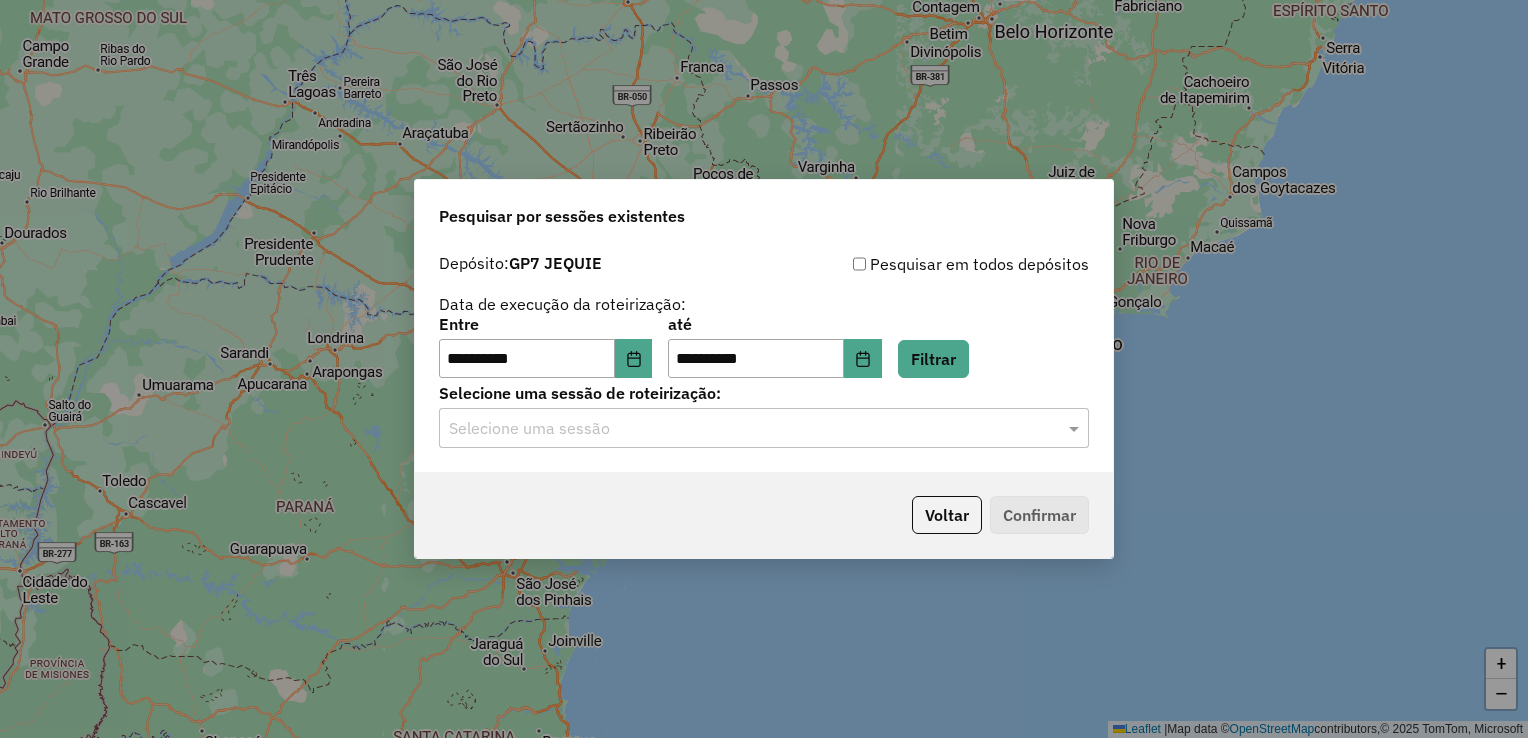 click on "Selecione uma sessão" 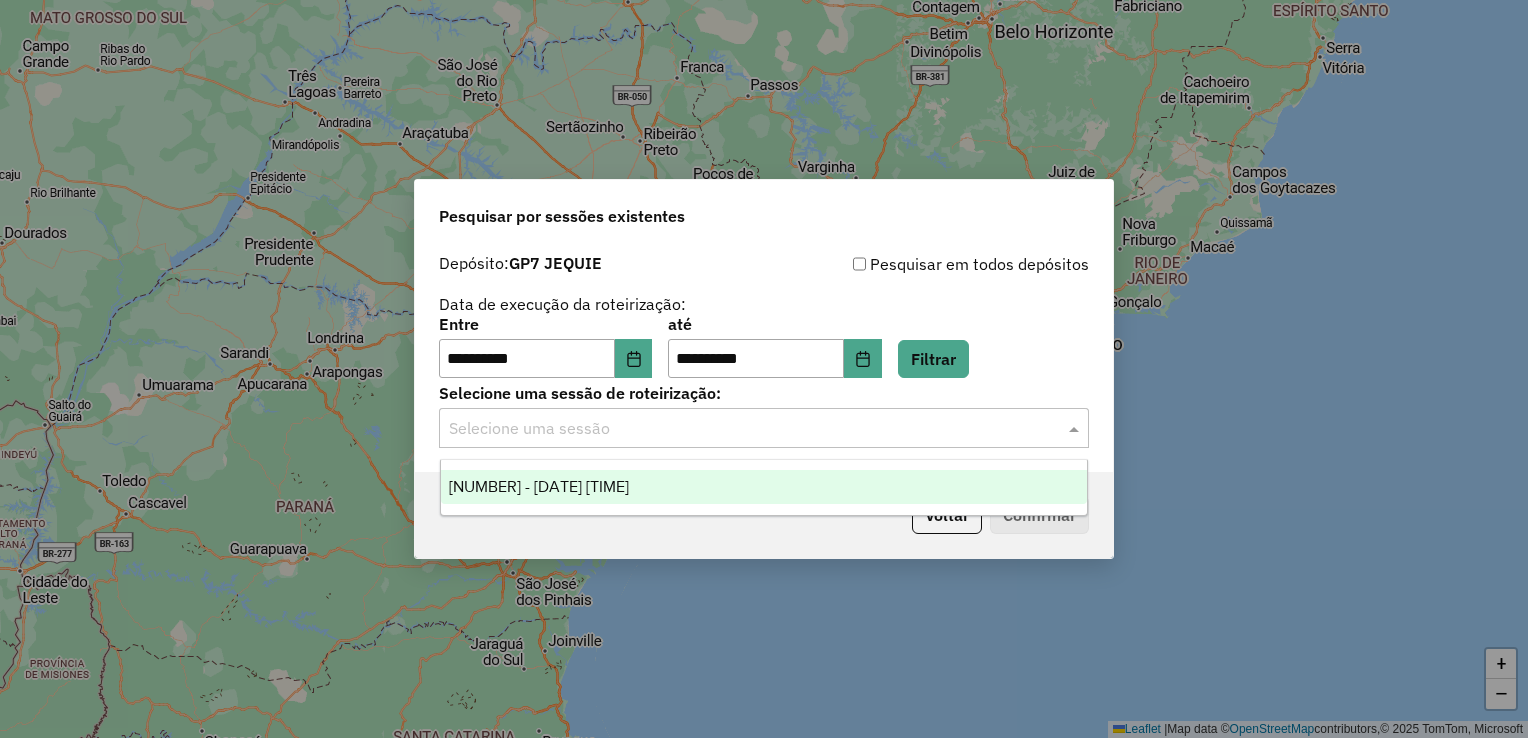 click on "[NUMBER] - [DATE] [TIME]" at bounding box center [539, 486] 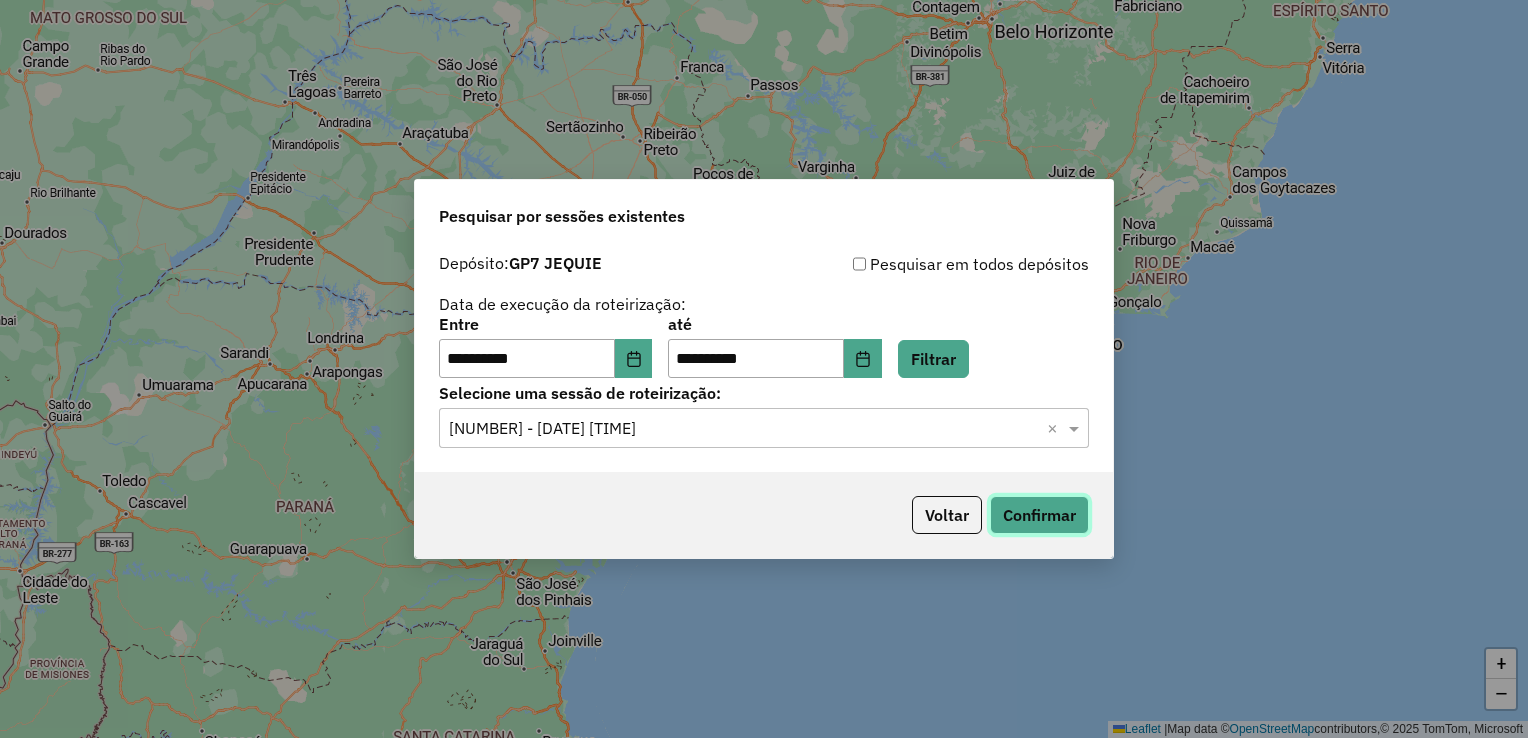 click on "Confirmar" 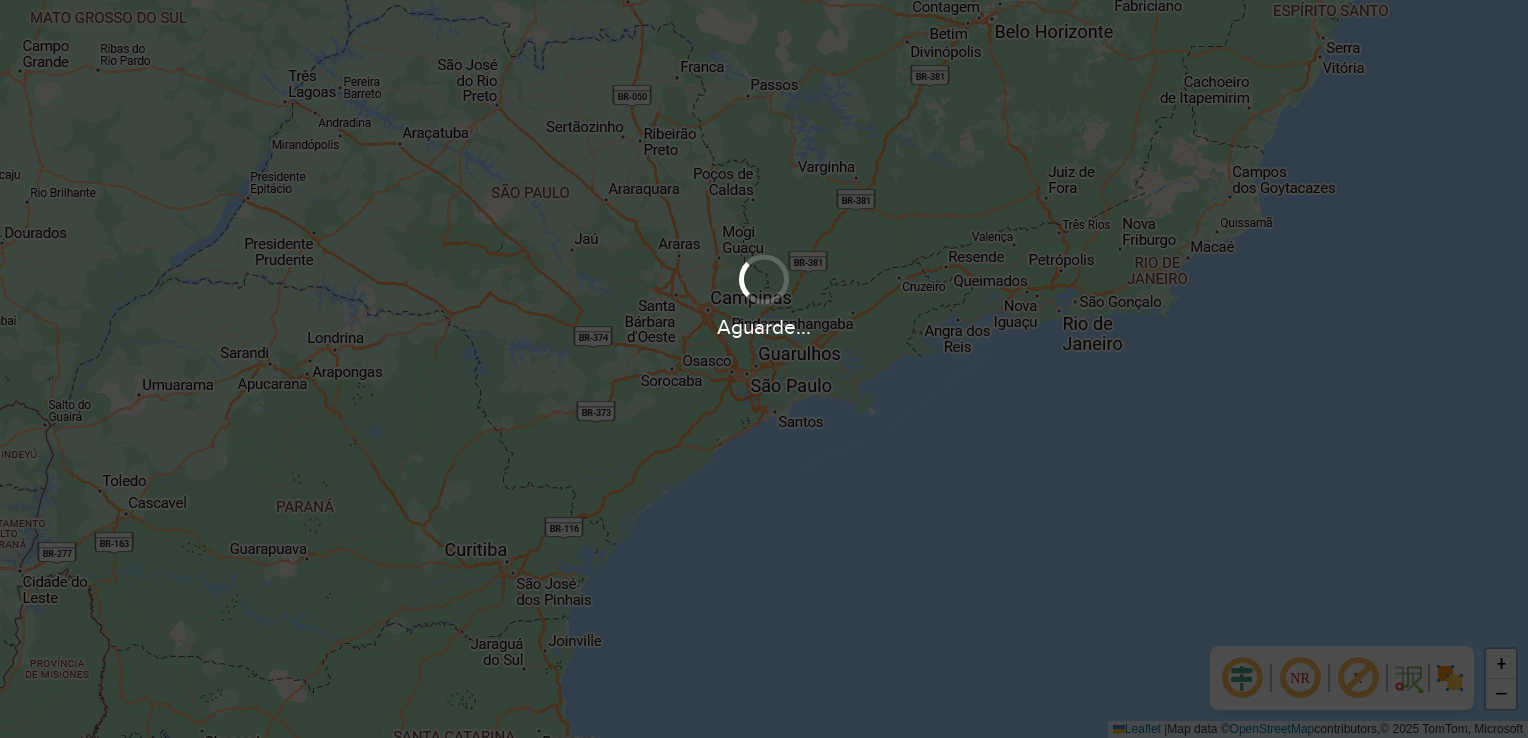 scroll, scrollTop: 0, scrollLeft: 0, axis: both 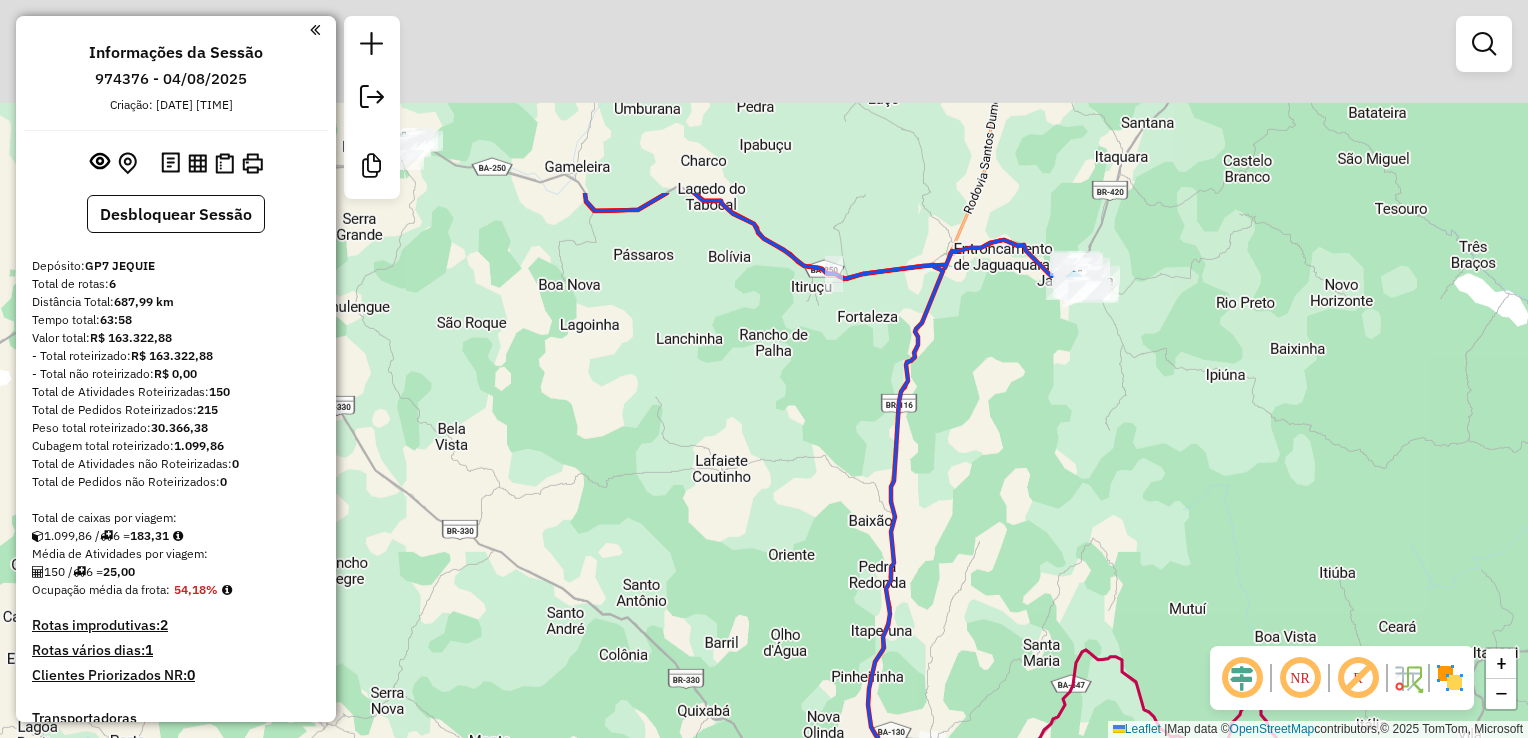 drag, startPoint x: 593, startPoint y: 114, endPoint x: 628, endPoint y: 343, distance: 231.65923 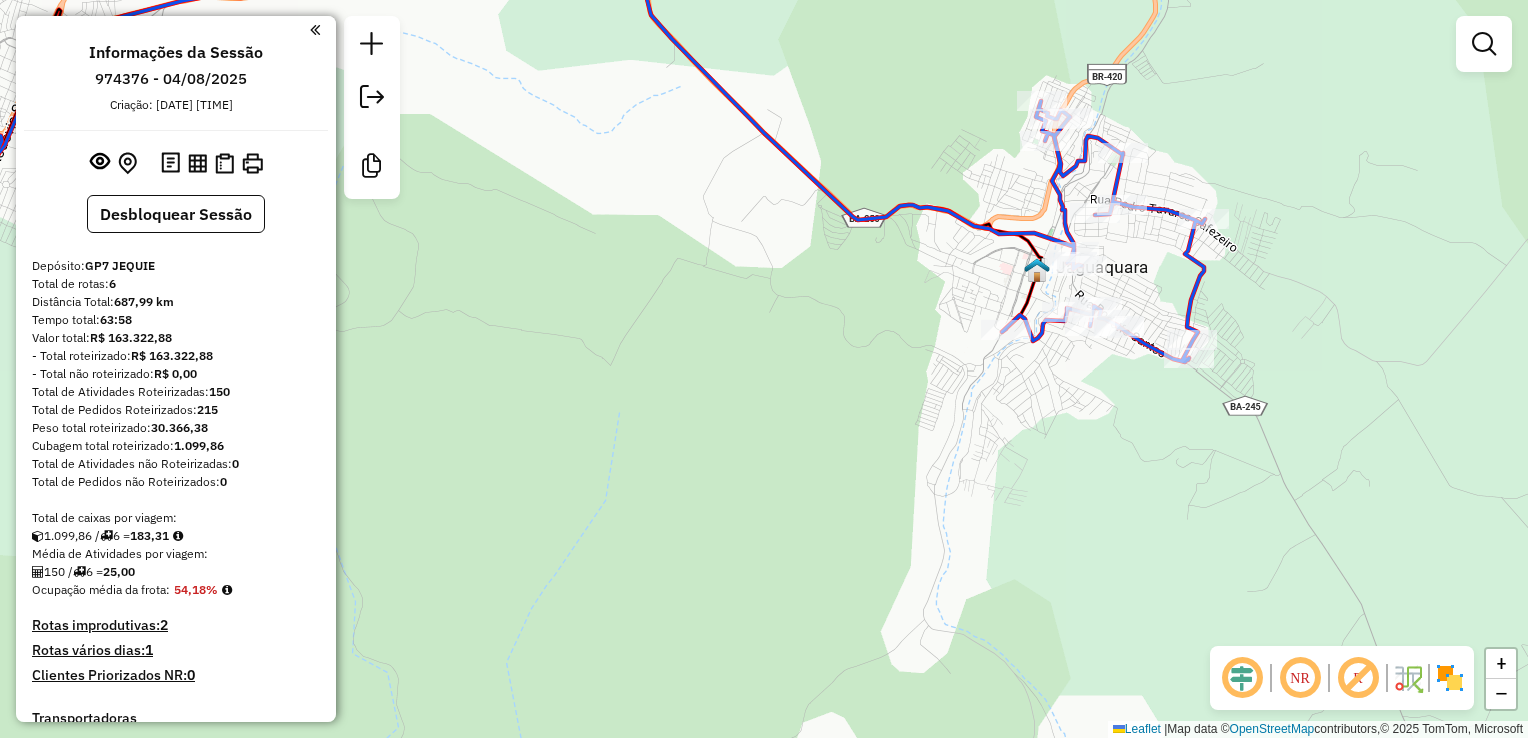click on "Janela de atendimento Grade de atendimento Capacidade Transportadoras Veículos Cliente Pedidos  Rotas Selecione os dias de semana para filtrar as janelas de atendimento  Seg   Ter   Qua   Qui   Sex   Sáb   Dom  Informe o período da janela de atendimento: De: Até:  Filtrar exatamente a janela do cliente  Considerar janela de atendimento padrão  Selecione os dias de semana para filtrar as grades de atendimento  Seg   Ter   Qua   Qui   Sex   Sáb   Dom   Considerar clientes sem dia de atendimento cadastrado  Clientes fora do dia de atendimento selecionado Filtrar as atividades entre os valores definidos abaixo:  Peso mínimo:   Peso máximo:   Cubagem mínima:   Cubagem máxima:   De:   Até:  Filtrar as atividades entre o tempo de atendimento definido abaixo:  De:   Até:   Considerar capacidade total dos clientes não roteirizados Transportadora: Selecione um ou mais itens Tipo de veículo: Selecione um ou mais itens Veículo: Selecione um ou mais itens Motorista: Selecione um ou mais itens Nome: Rótulo:" 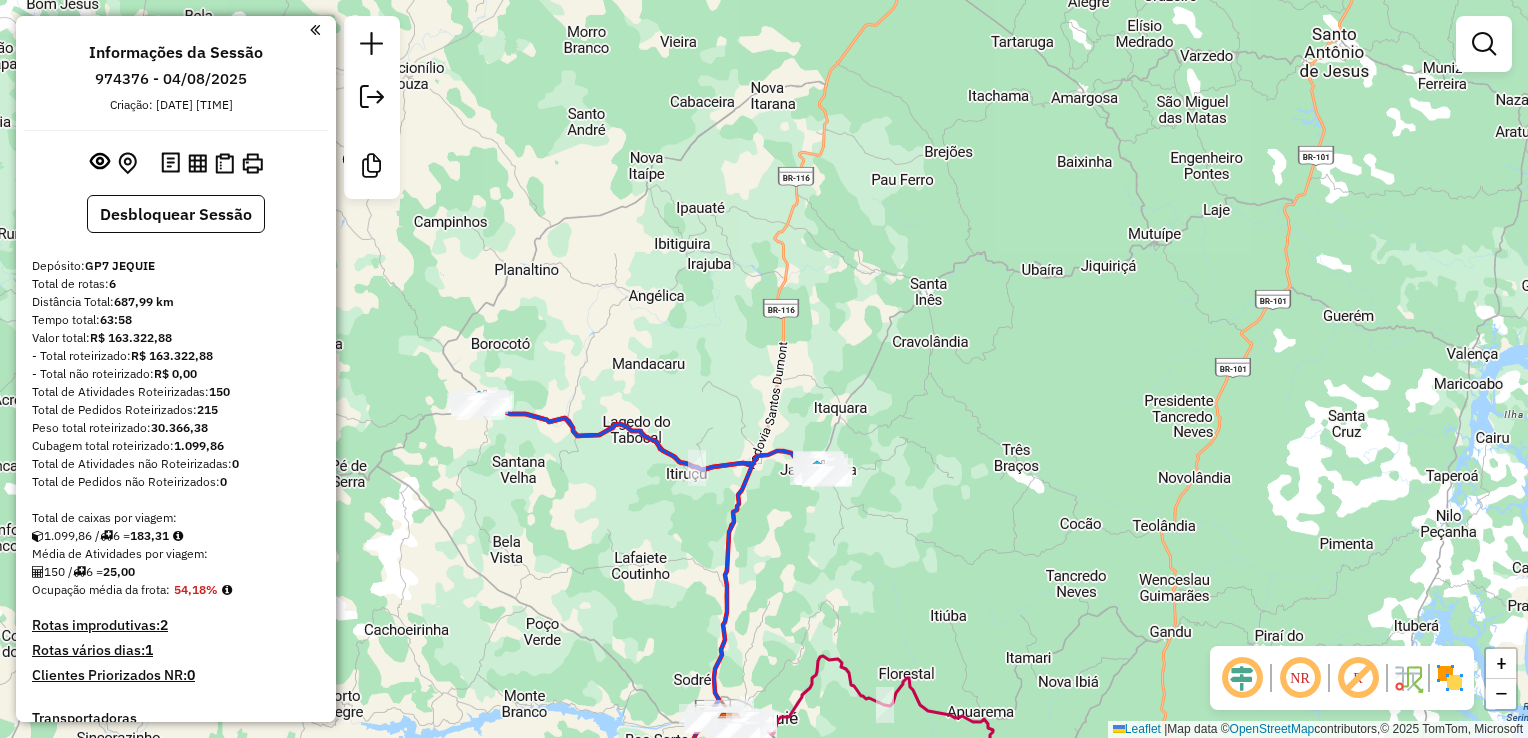 drag, startPoint x: 390, startPoint y: 363, endPoint x: 704, endPoint y: 462, distance: 329.237 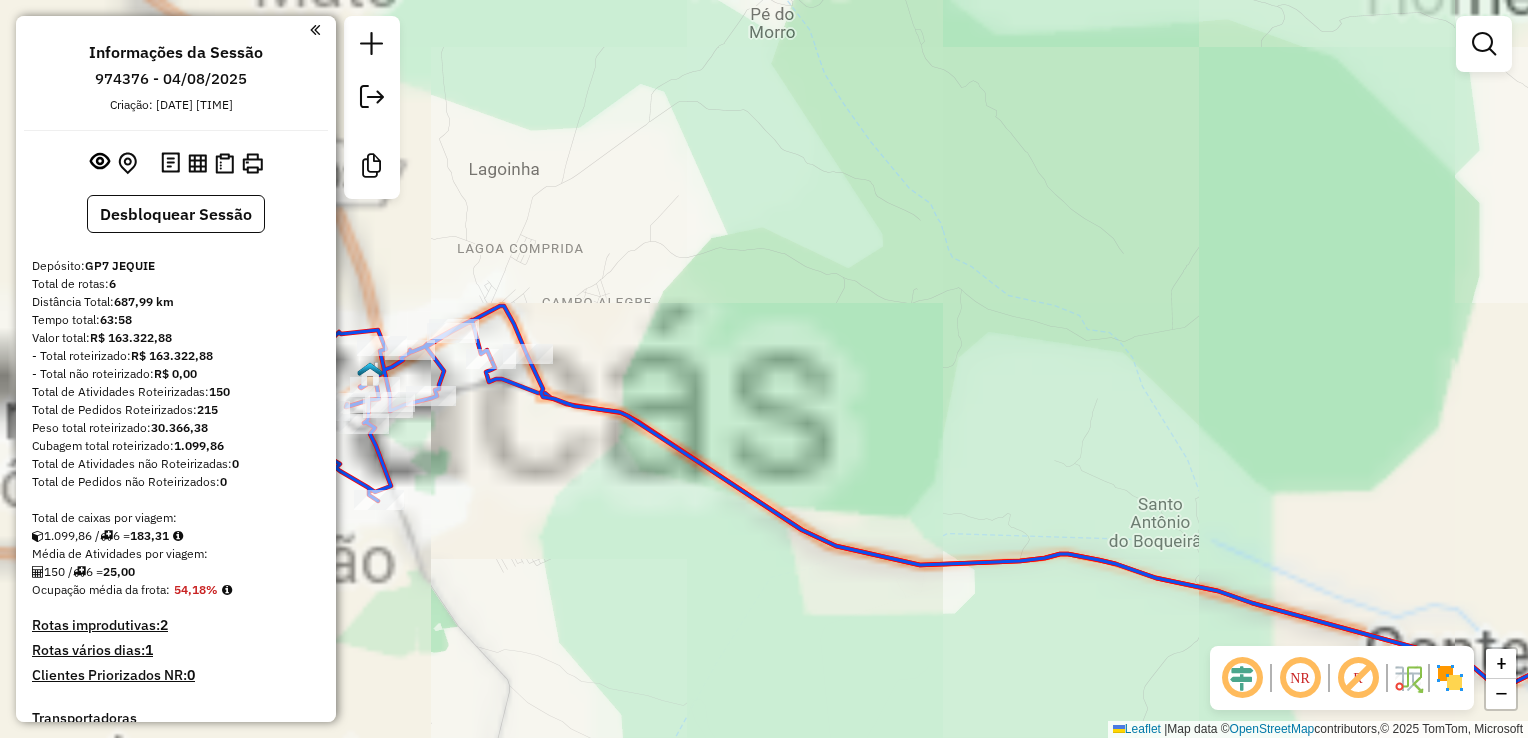 drag, startPoint x: 602, startPoint y: 380, endPoint x: 739, endPoint y: 385, distance: 137.09122 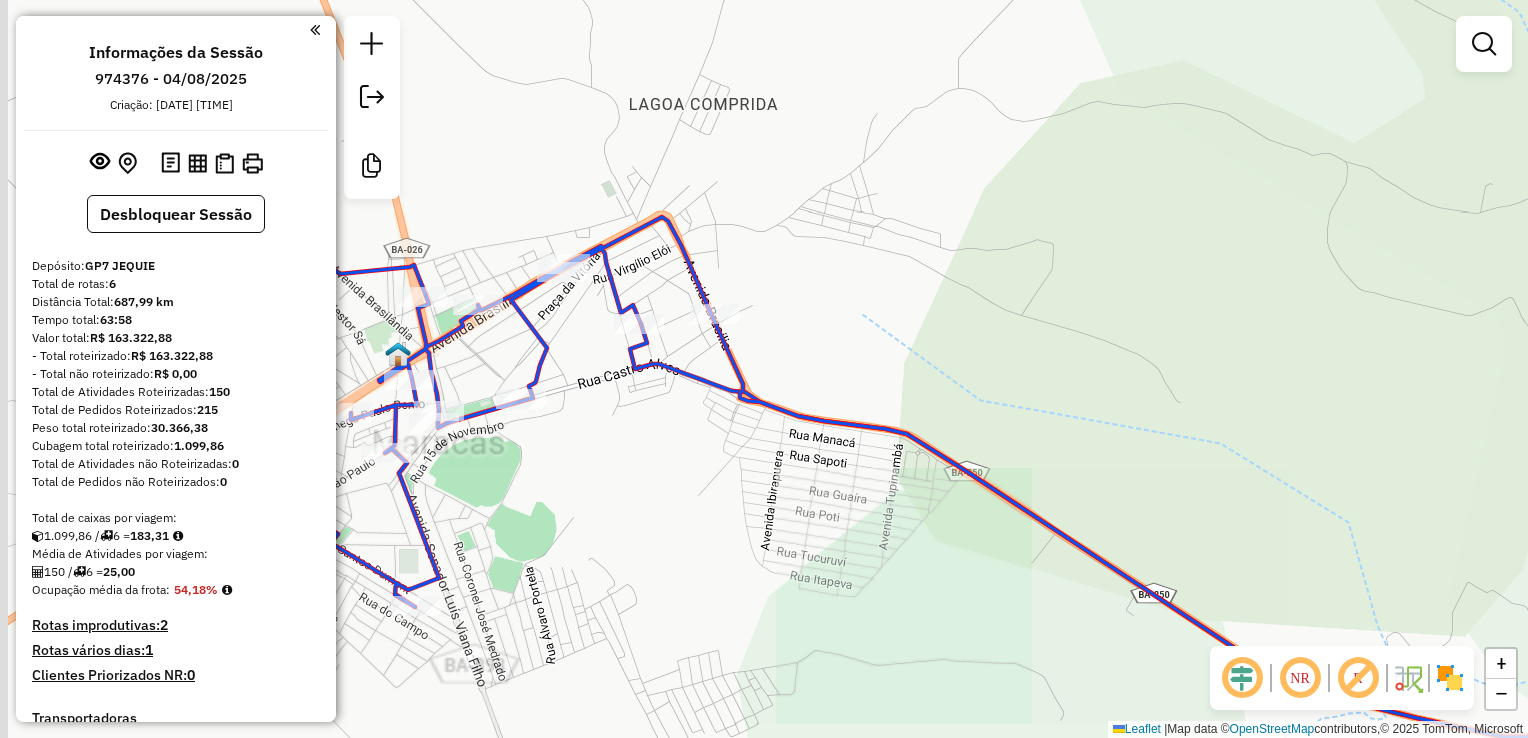 drag, startPoint x: 566, startPoint y: 423, endPoint x: 807, endPoint y: 421, distance: 241.0083 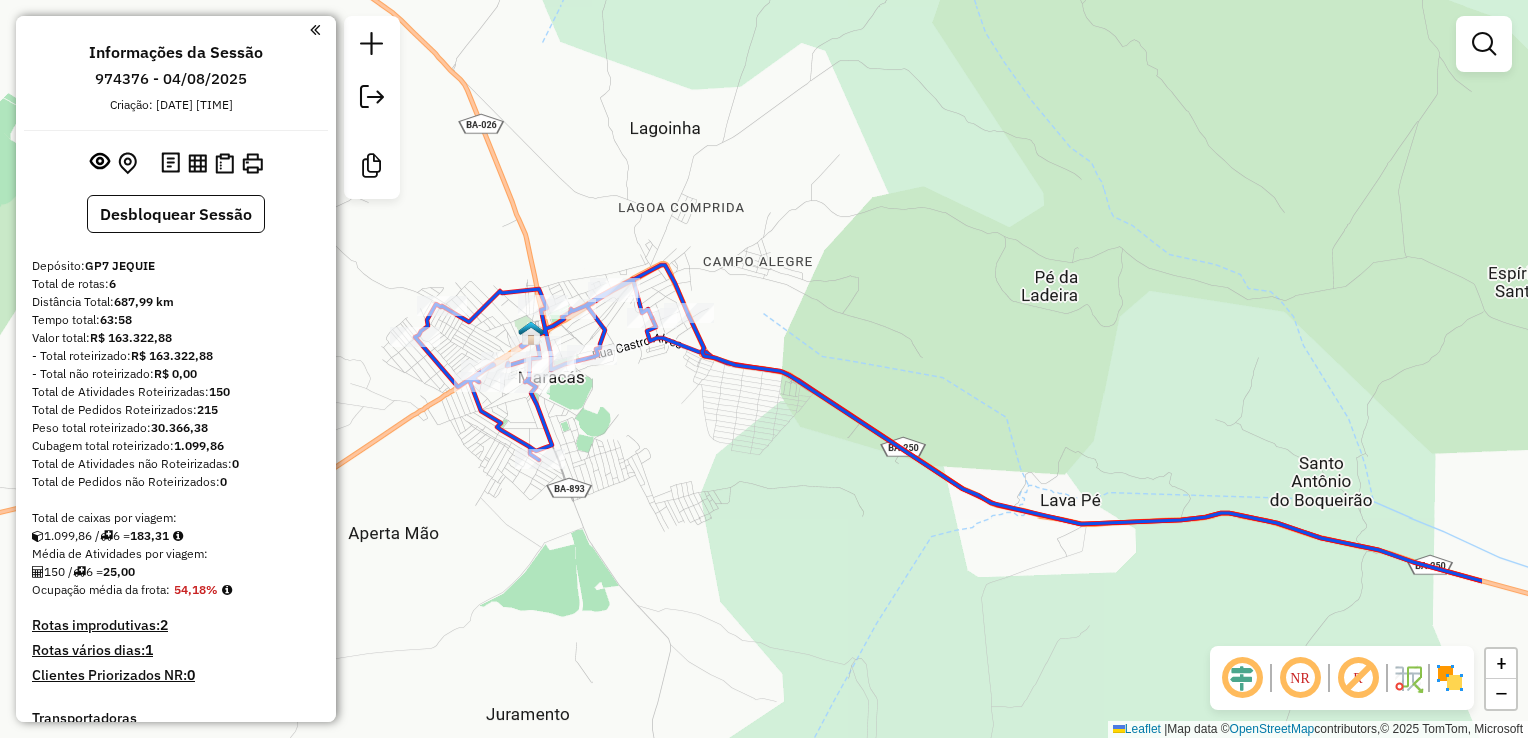 drag, startPoint x: 873, startPoint y: 530, endPoint x: 674, endPoint y: 478, distance: 205.6818 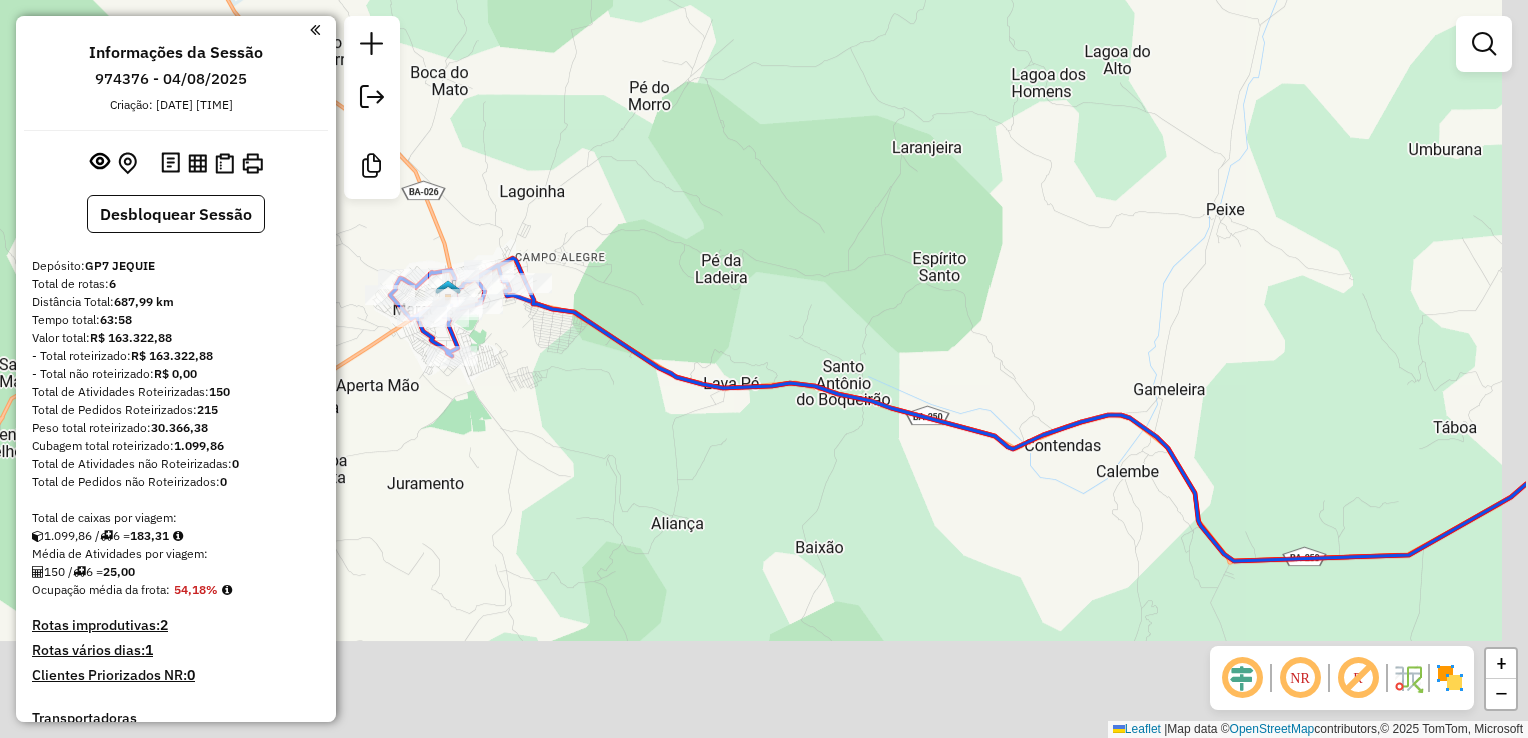 drag, startPoint x: 692, startPoint y: 498, endPoint x: 525, endPoint y: 377, distance: 206.22803 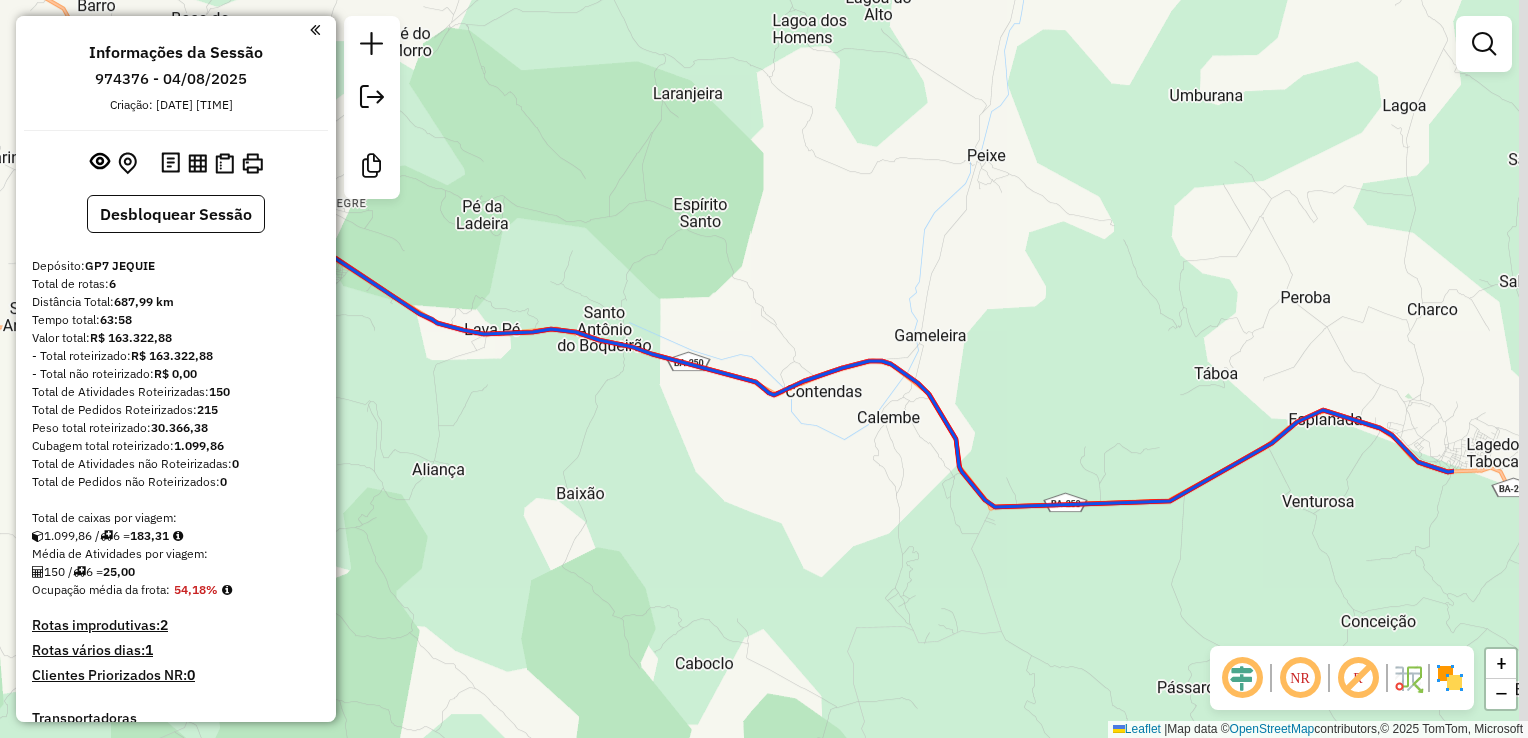 drag, startPoint x: 816, startPoint y: 482, endPoint x: 207, endPoint y: 347, distance: 623.7836 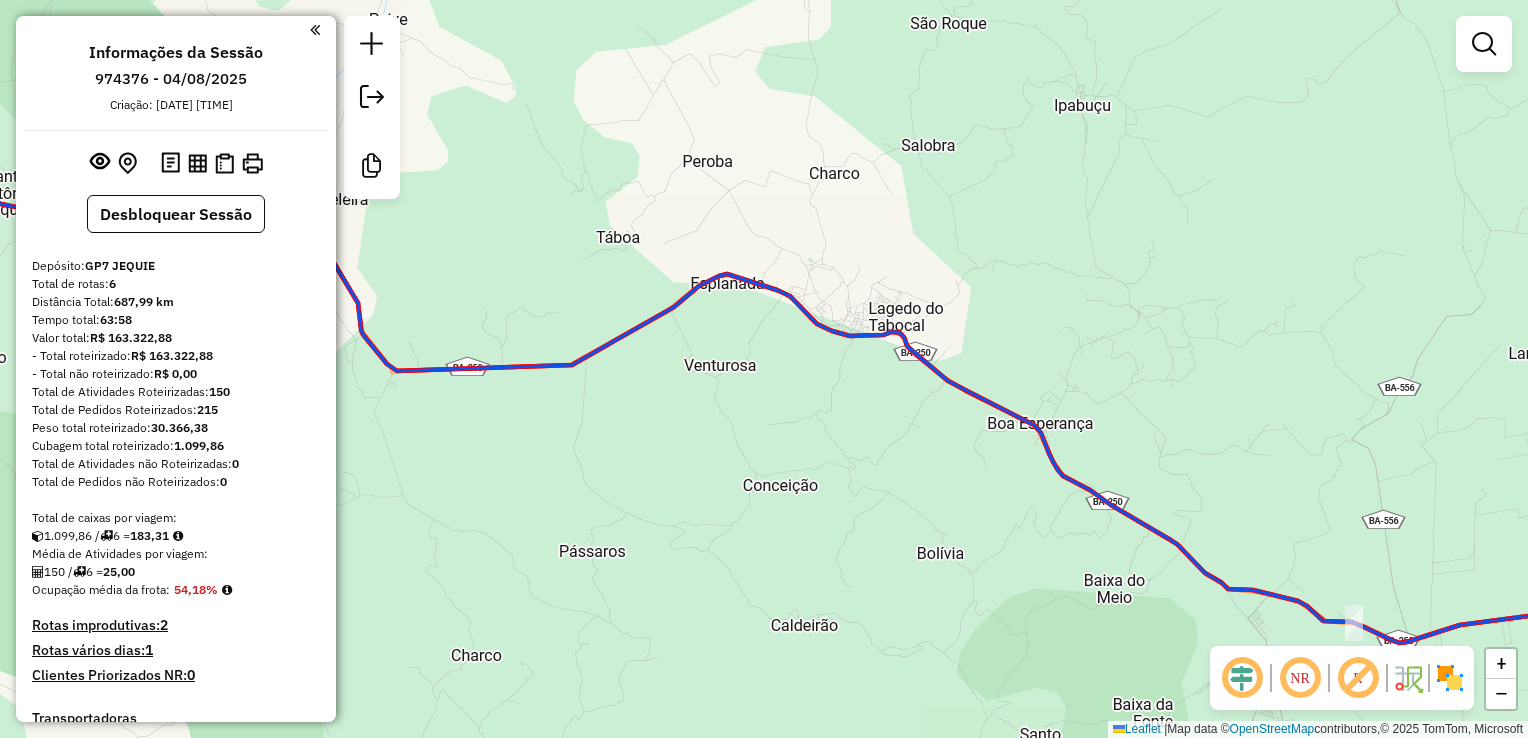 click on "Janela de atendimento Grade de atendimento Capacidade Transportadoras Veículos Cliente Pedidos  Rotas Selecione os dias de semana para filtrar as janelas de atendimento  Seg   Ter   Qua   Qui   Sex   Sáb   Dom  Informe o período da janela de atendimento: De: Até:  Filtrar exatamente a janela do cliente  Considerar janela de atendimento padrão  Selecione os dias de semana para filtrar as grades de atendimento  Seg   Ter   Qua   Qui   Sex   Sáb   Dom   Considerar clientes sem dia de atendimento cadastrado  Clientes fora do dia de atendimento selecionado Filtrar as atividades entre os valores definidos abaixo:  Peso mínimo:   Peso máximo:   Cubagem mínima:   Cubagem máxima:   De:   Até:  Filtrar as atividades entre o tempo de atendimento definido abaixo:  De:   Até:   Considerar capacidade total dos clientes não roteirizados Transportadora: Selecione um ou mais itens Tipo de veículo: Selecione um ou mais itens Veículo: Selecione um ou mais itens Motorista: Selecione um ou mais itens Nome: Rótulo:" 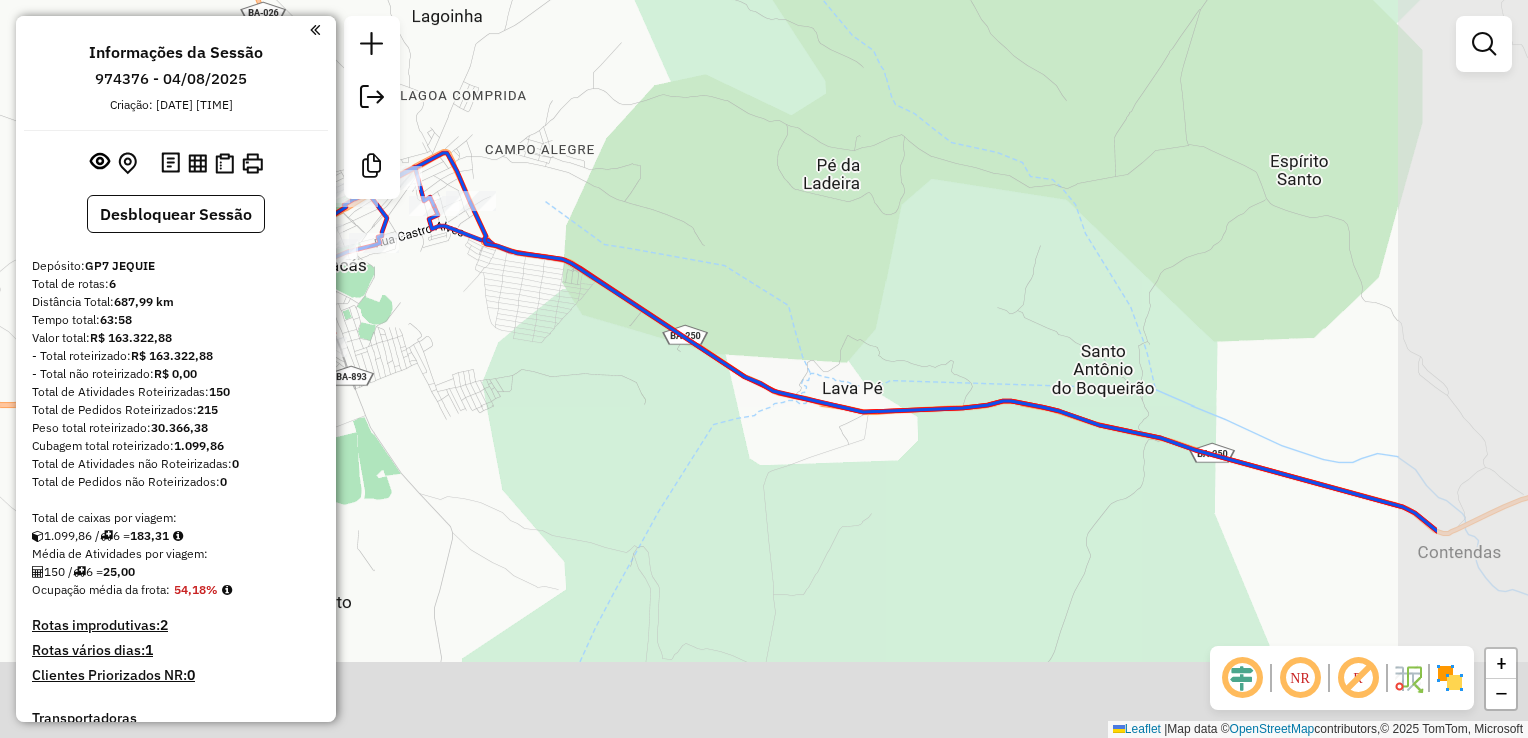 drag, startPoint x: 792, startPoint y: 472, endPoint x: 548, endPoint y: 378, distance: 261.4804 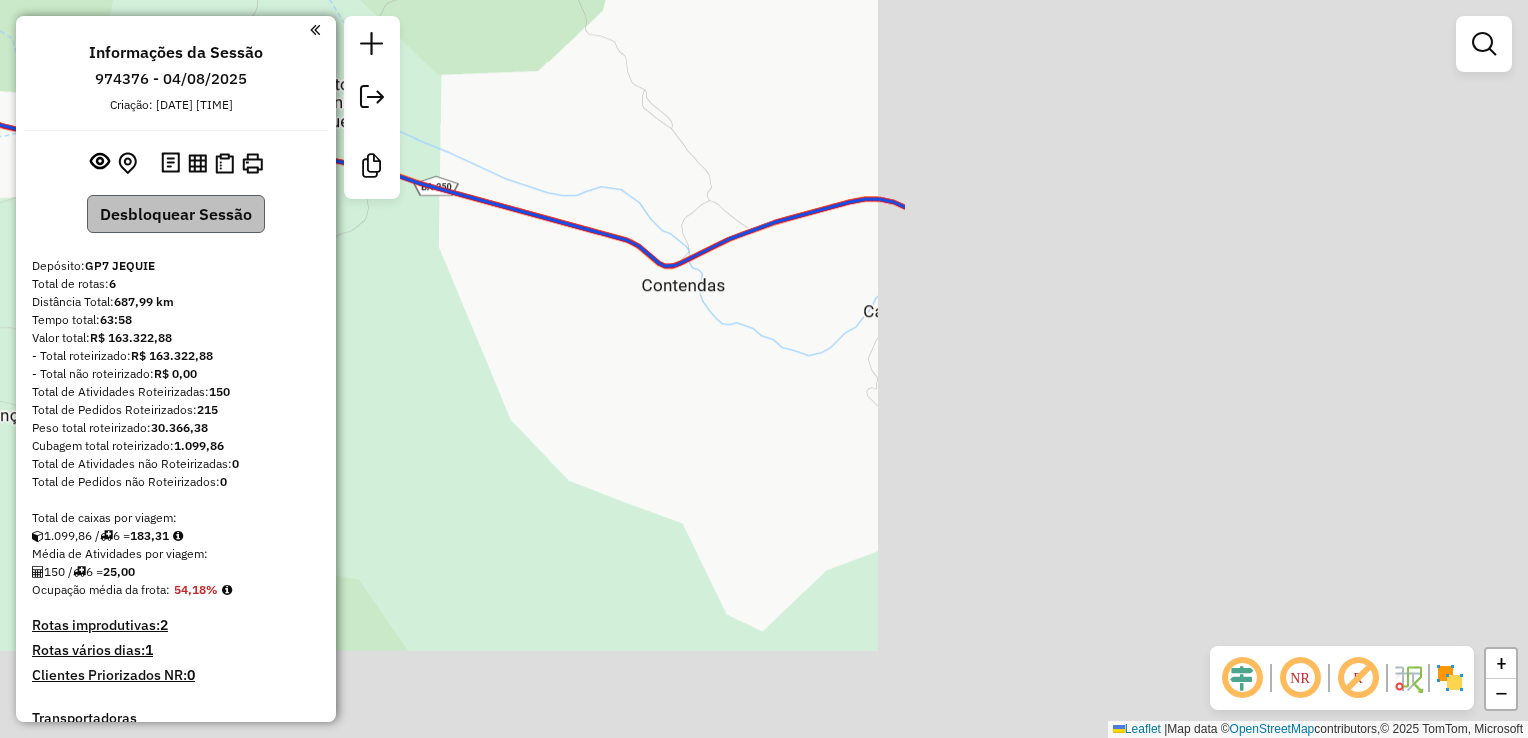 drag, startPoint x: 717, startPoint y: 451, endPoint x: 138, endPoint y: 219, distance: 623.75073 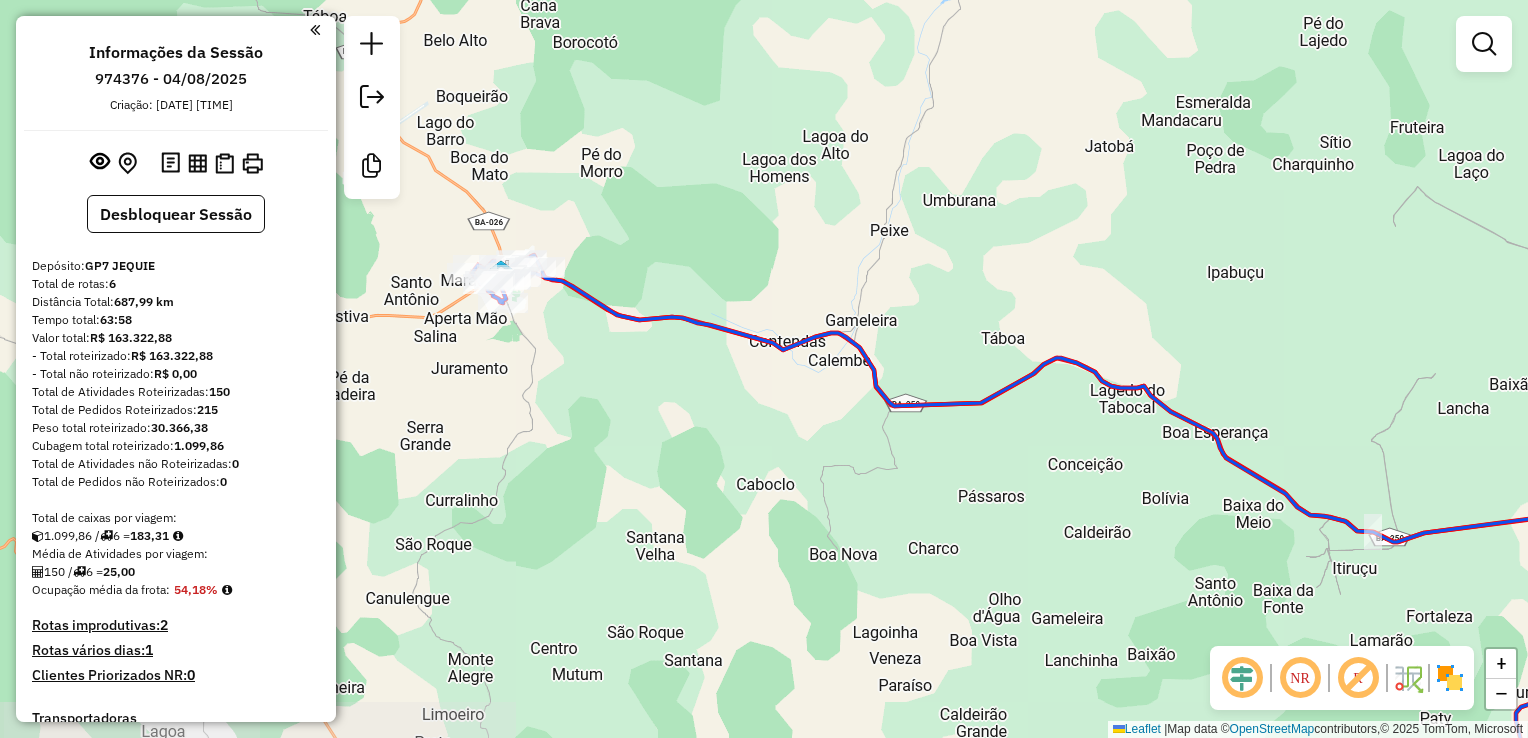 drag, startPoint x: 1110, startPoint y: 413, endPoint x: 431, endPoint y: 257, distance: 696.69 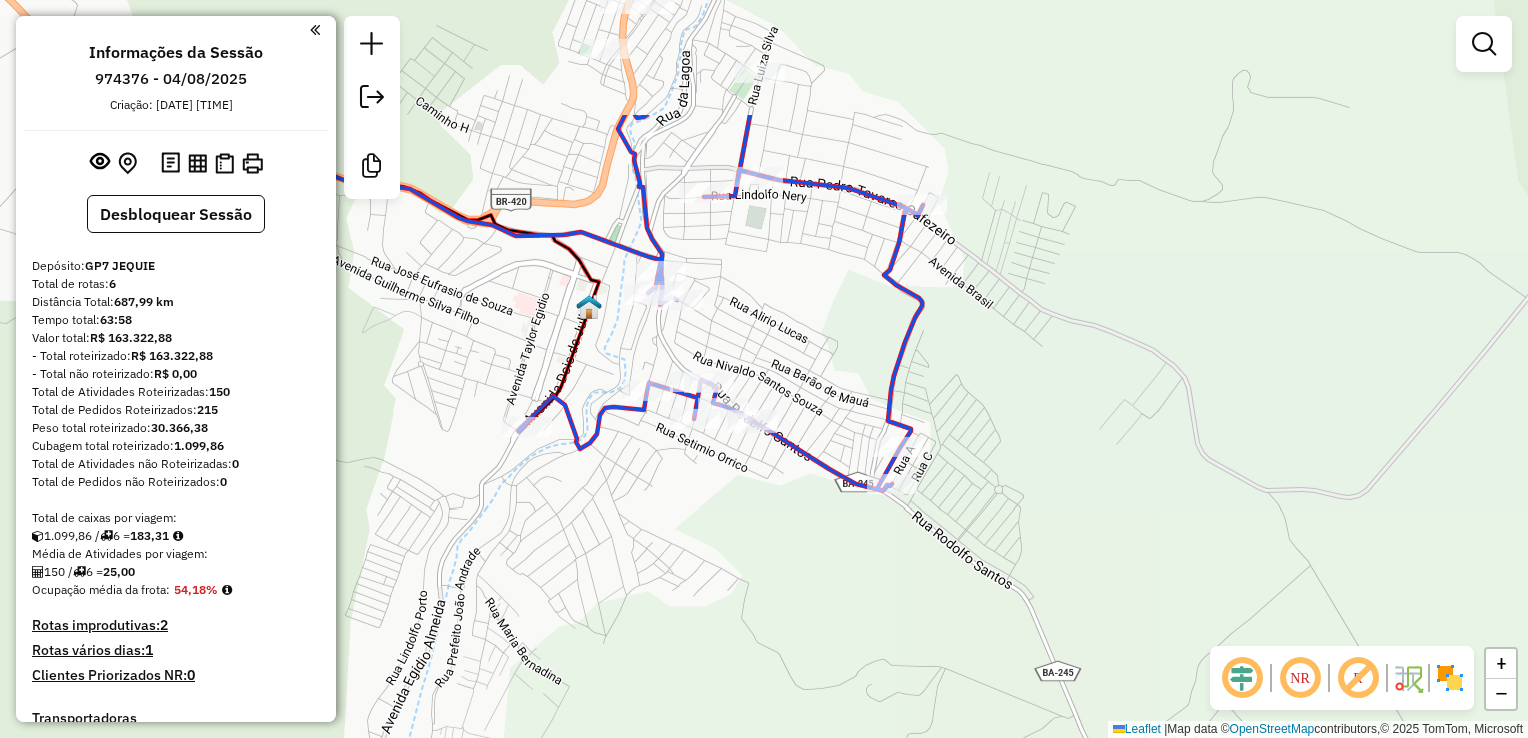 drag, startPoint x: 574, startPoint y: 484, endPoint x: 573, endPoint y: 546, distance: 62.008064 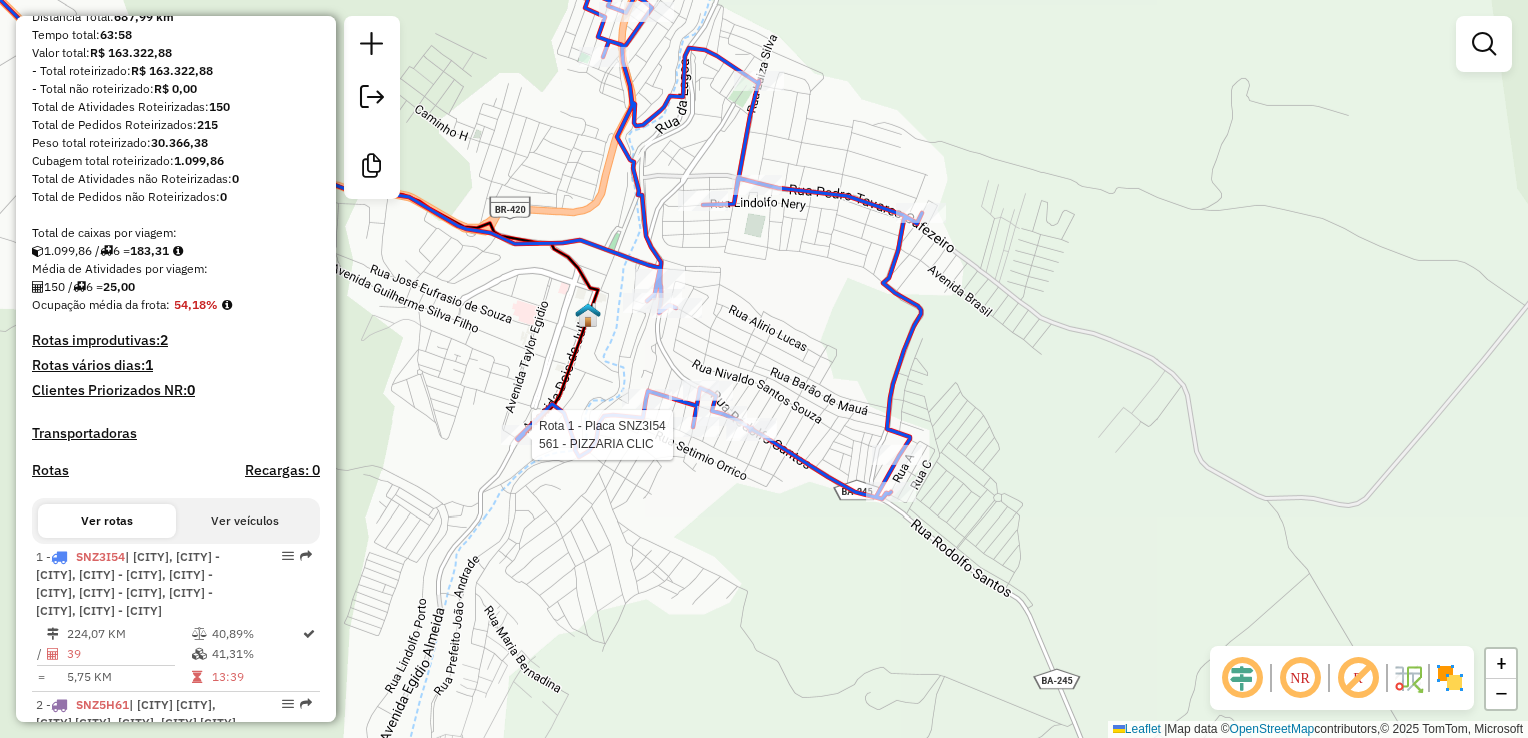 select on "**********" 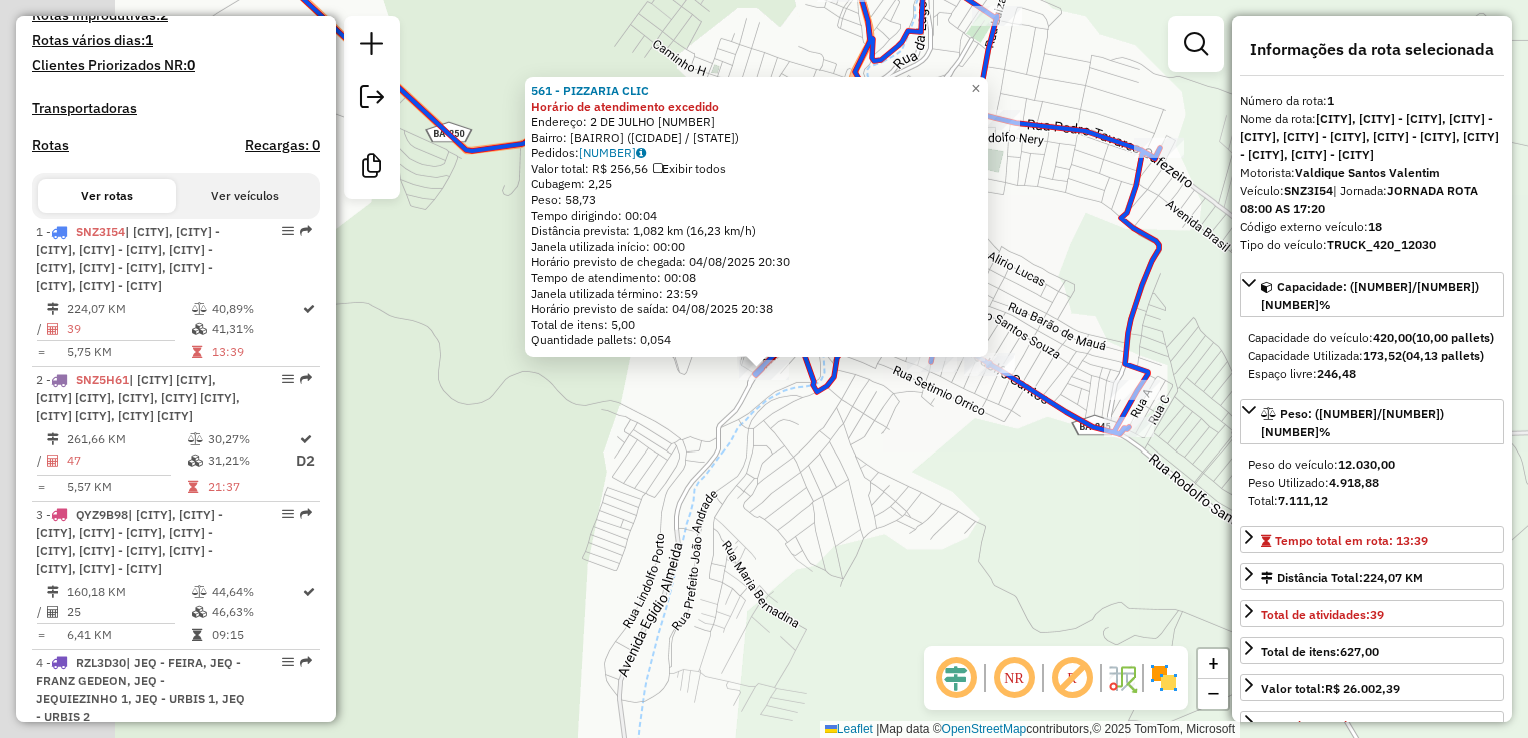 scroll, scrollTop: 812, scrollLeft: 0, axis: vertical 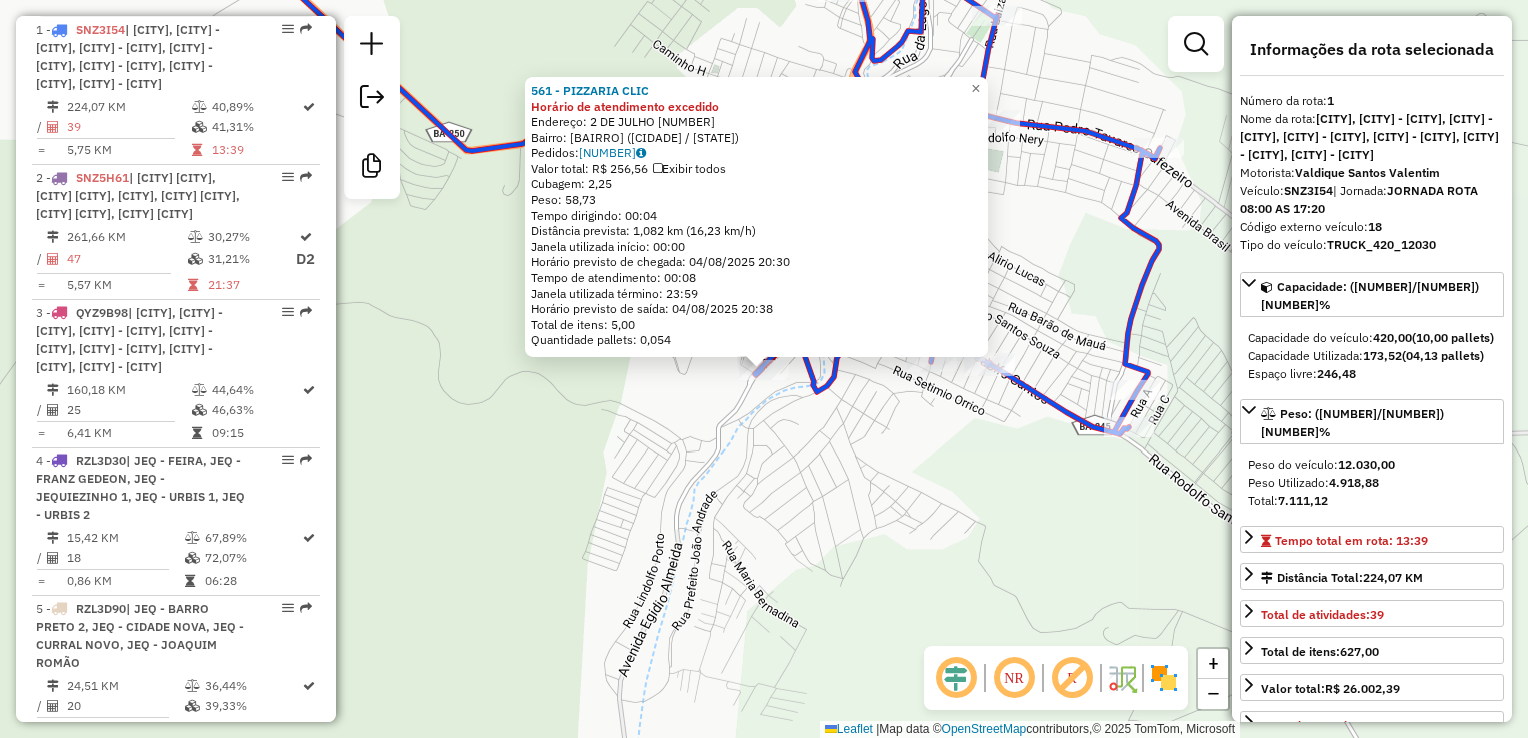 click on "[NUMBER] - [NAME] Horário de atendimento excedido Endereço: 2 DE JULHO [NUMBER] Bairro: [BAIRRO] ([CIDADE] / [STATE]) Pedidos: [NUMBER] Valor total: R$ [NUMBER] Exibir todos Cubagem: [NUMBER] Peso: [NUMBER] Tempo dirigindo: [TIME] Distância prevista: [NUMBER] km ([NUMBER] km/h) Janela utilizada início: [TIME] Horário previsto de chegada: [DATE] [TIME] Tempo de atendimento: [TIME] Janela utilizada término: [TIME] Horário previsto de saída: [DATE] [TIME] Total de itens: [NUMBER] Quantidade pallets: [NUMBER] × Janela de atendimento Grade de atendimento Capacidade Transportadoras Veículos Cliente Pedidos Rotas Selecione os dias de semana para filtrar as janelas de atendimento Seg Ter Qua Qui Sex Sáb Dom Informe o período da janela de atendimento: De: Até: Filtrar exatamente a janela do cliente Considerar janela de atendimento padrão Selecione os dias de semana para filtrar as grades de atendimento Seg Ter Qua Qui Sex Sáb Dom Peso mínimo: Peso máximo: De:" 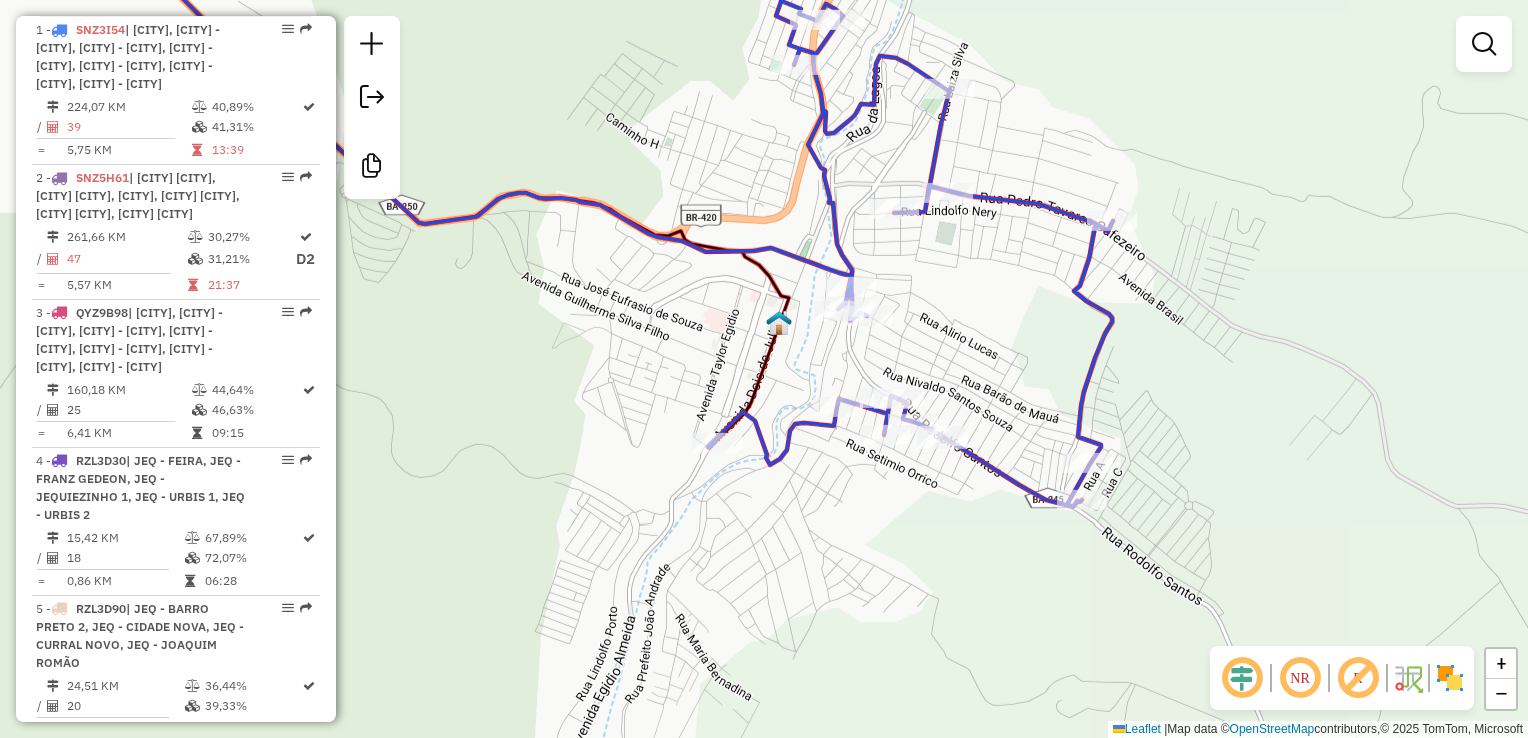 drag, startPoint x: 798, startPoint y: 398, endPoint x: 752, endPoint y: 470, distance: 85.44004 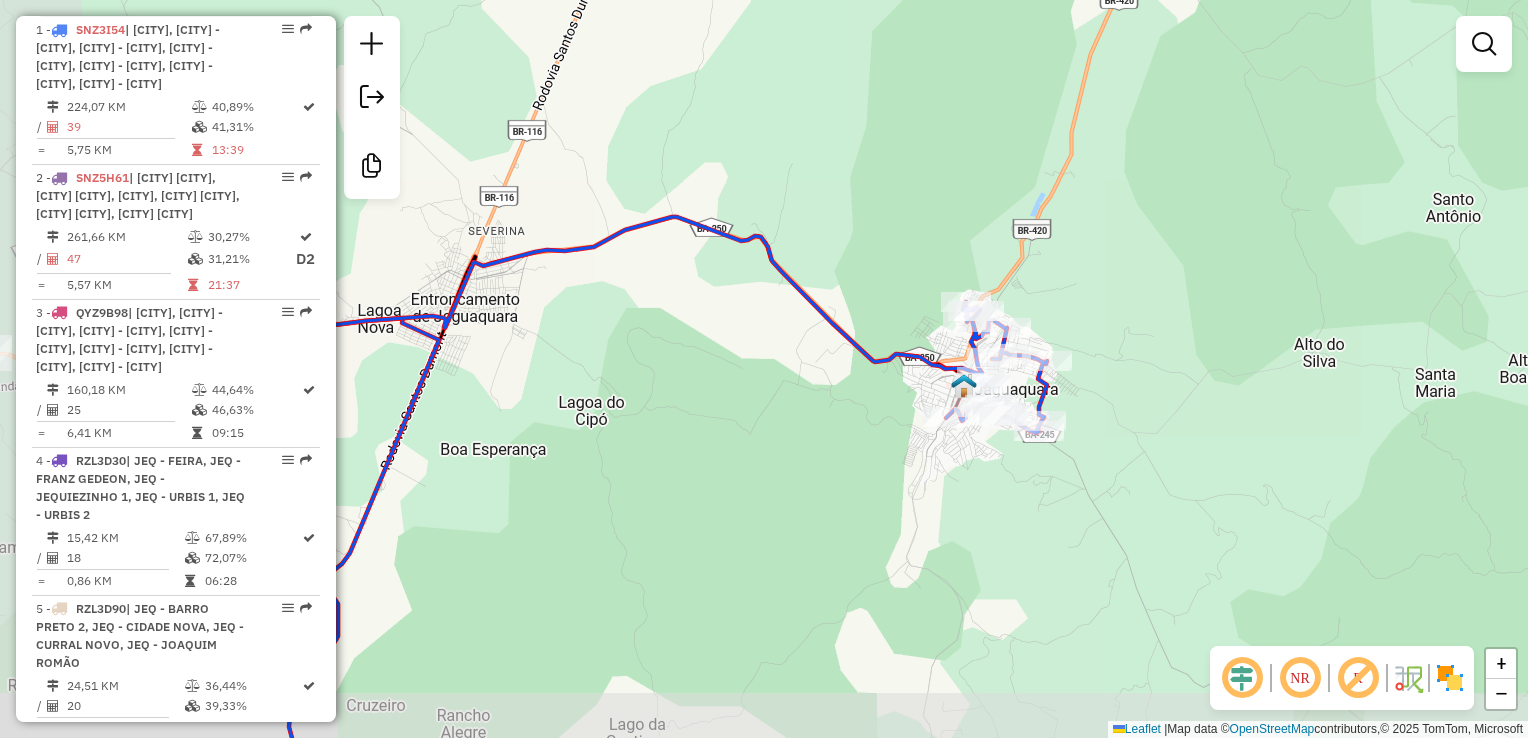 drag, startPoint x: 644, startPoint y: 479, endPoint x: 864, endPoint y: 426, distance: 226.29405 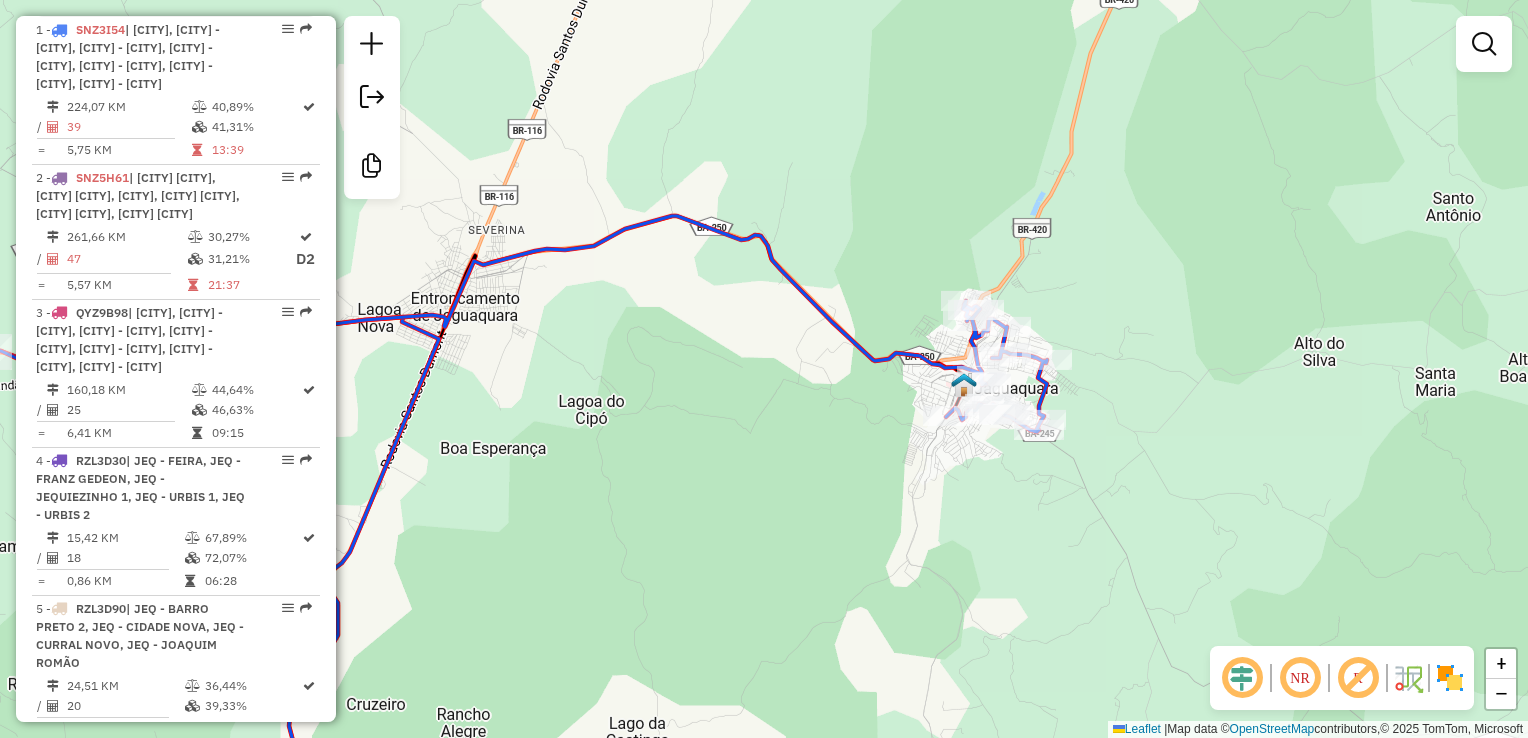 drag, startPoint x: 596, startPoint y: 289, endPoint x: 1151, endPoint y: 397, distance: 565.41046 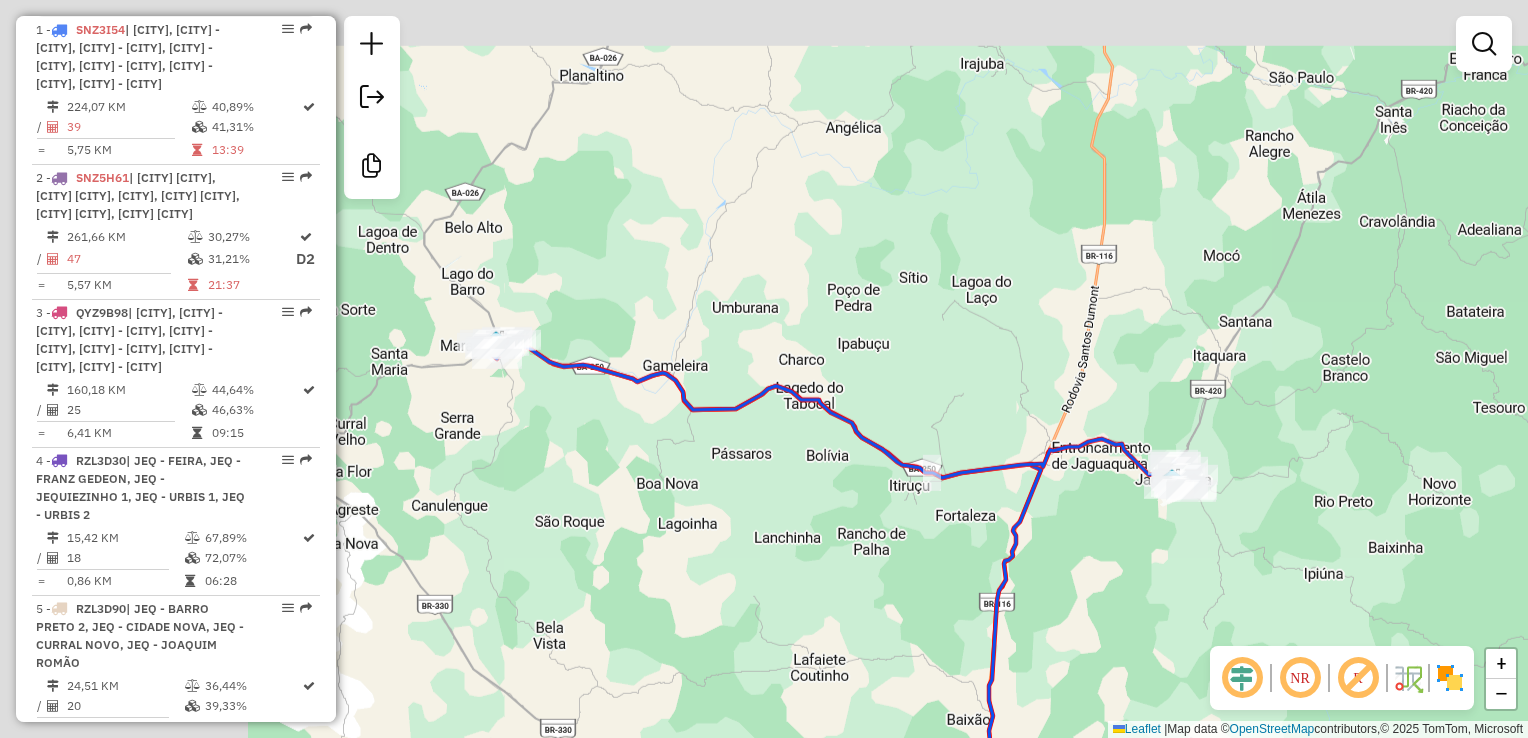 drag, startPoint x: 510, startPoint y: 374, endPoint x: 1323, endPoint y: 529, distance: 827.6436 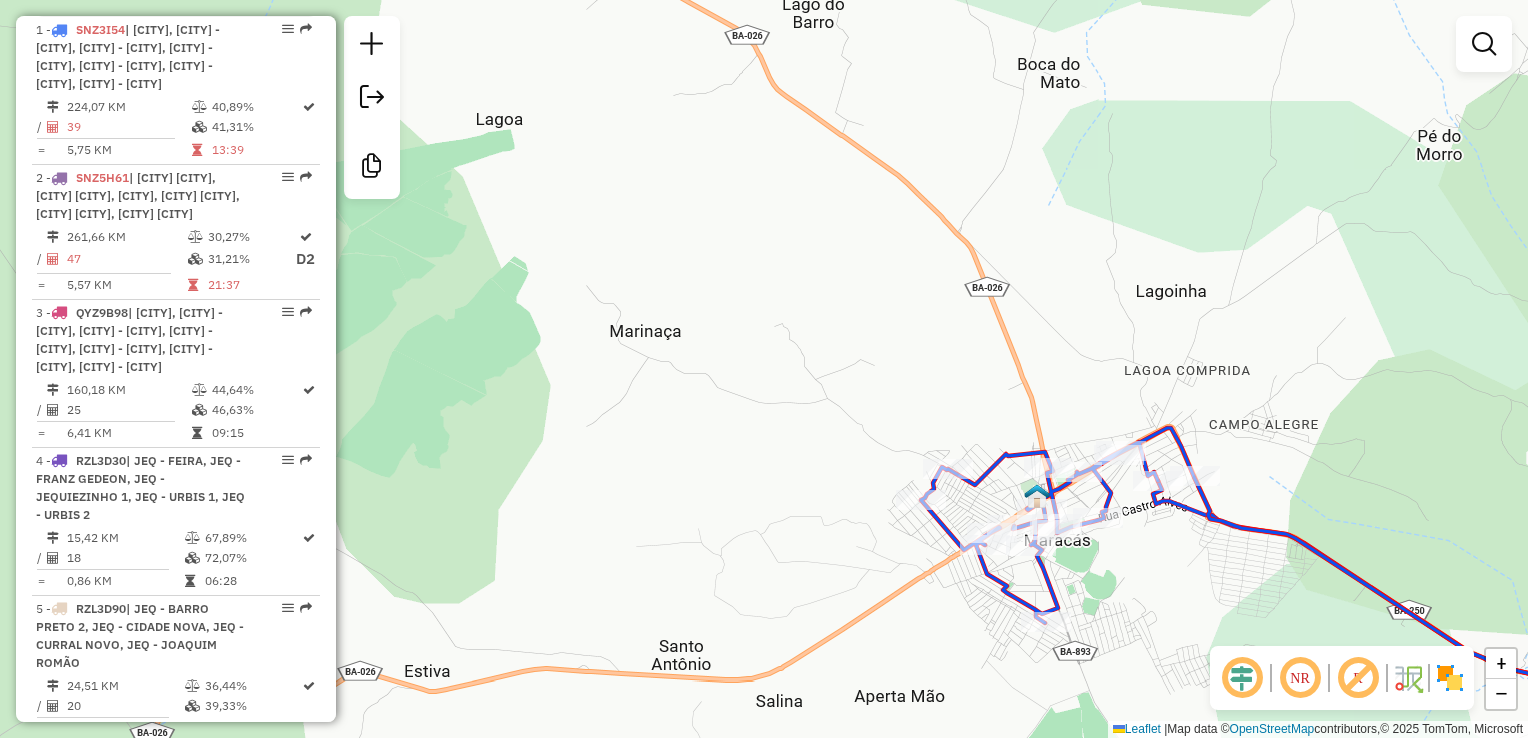 drag, startPoint x: 1110, startPoint y: 575, endPoint x: 779, endPoint y: 402, distance: 373.4836 